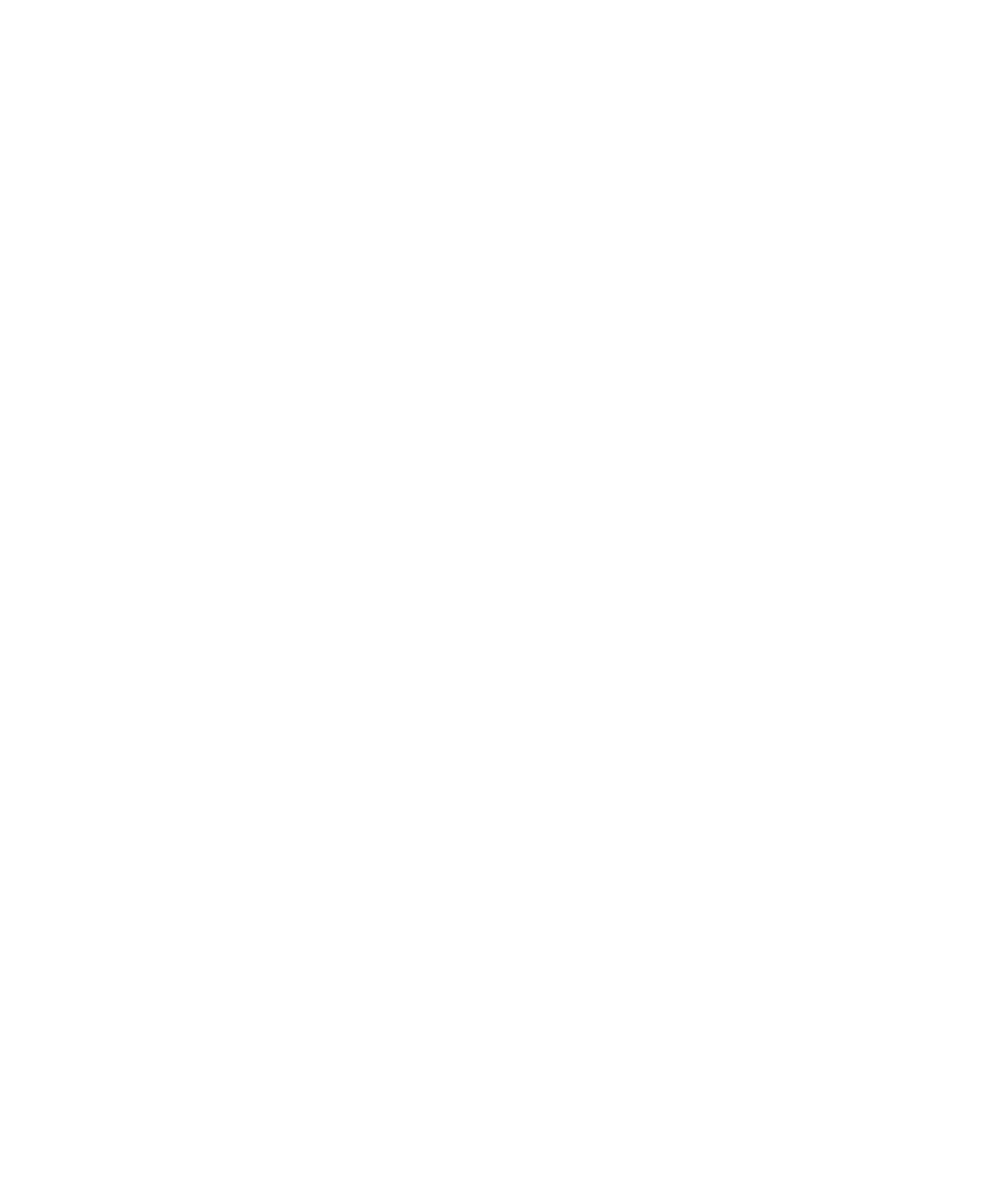 scroll, scrollTop: 0, scrollLeft: 0, axis: both 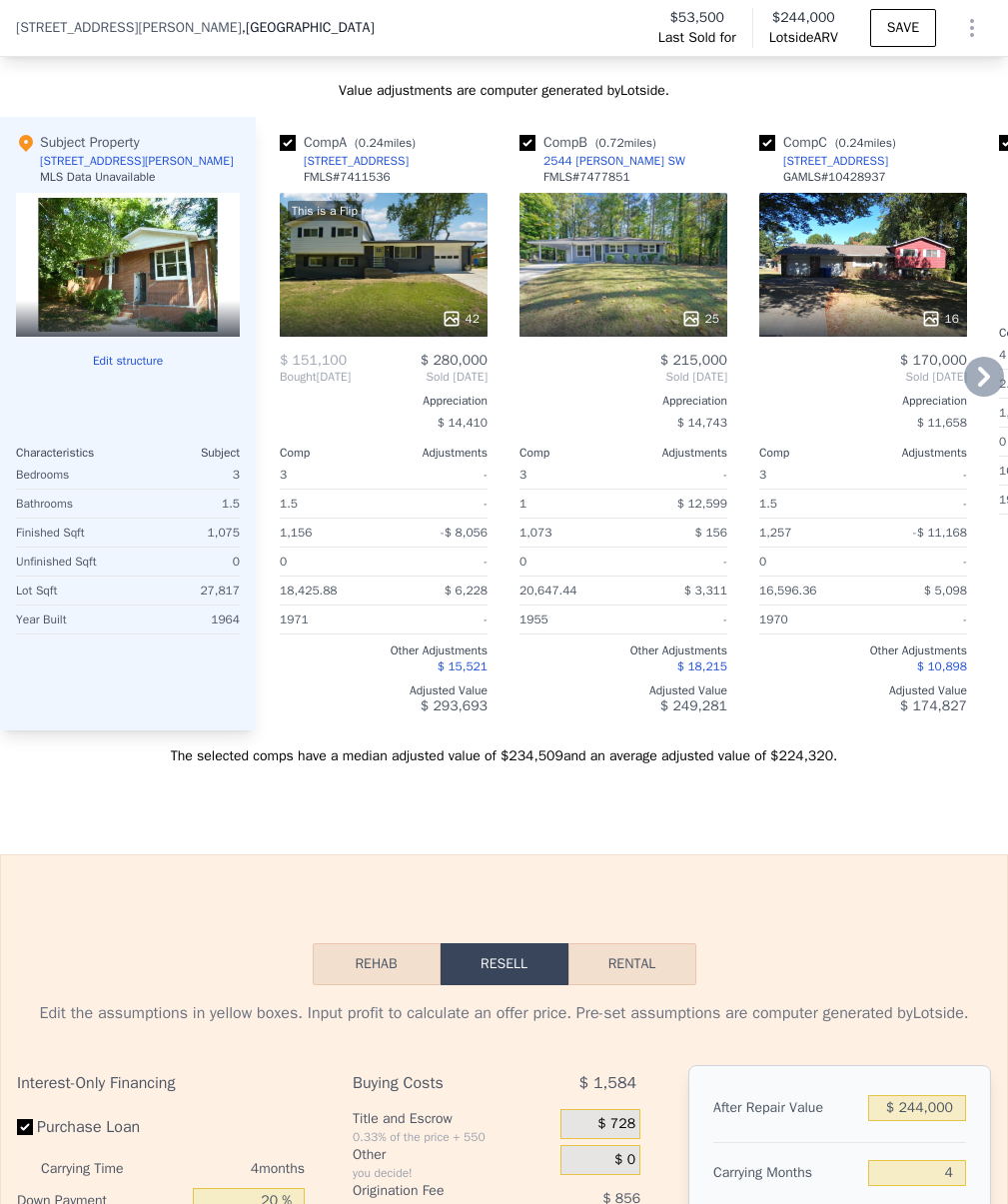 click on "This is a Flip 42" at bounding box center [384, 265] 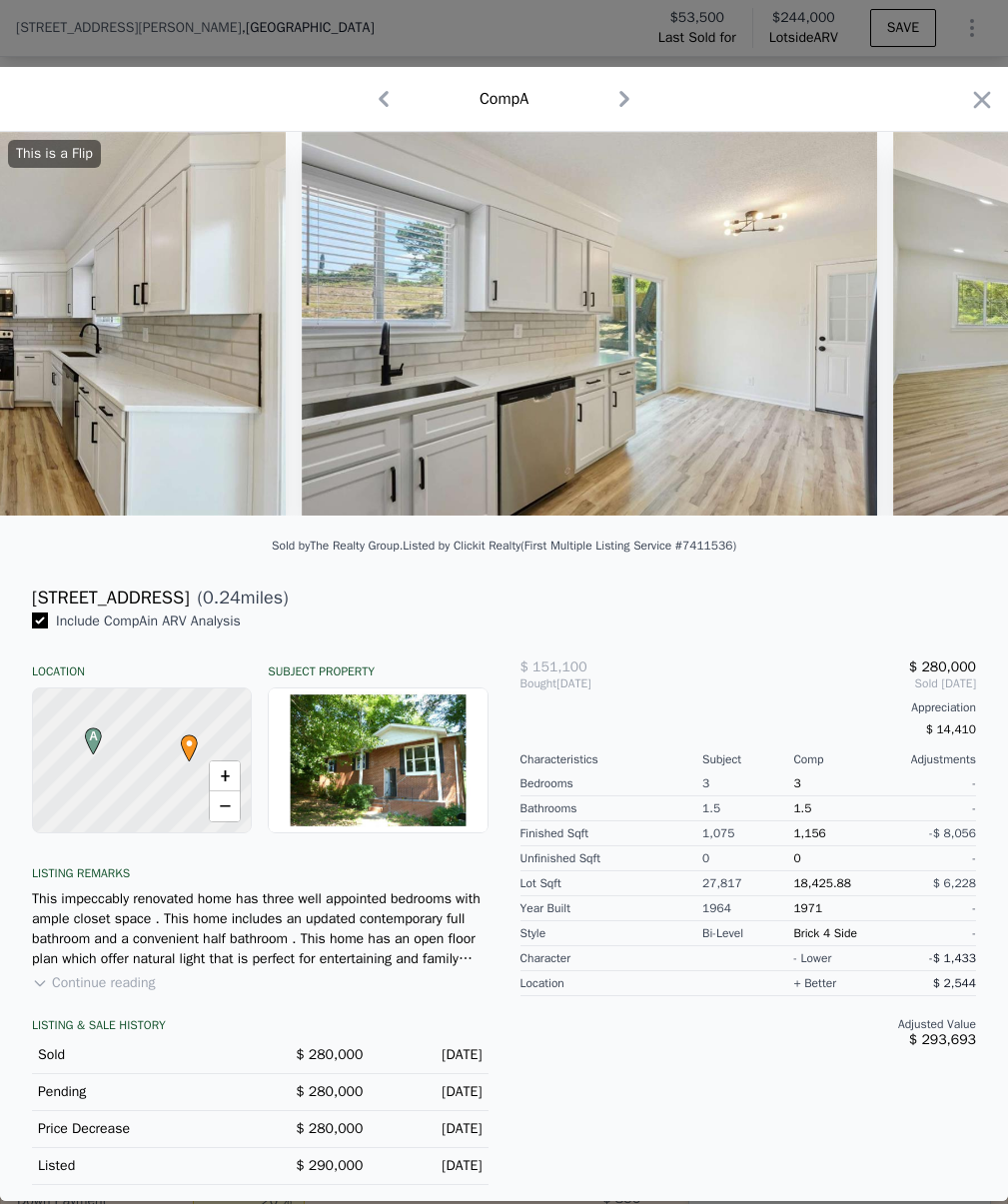 scroll, scrollTop: 0, scrollLeft: 4902, axis: horizontal 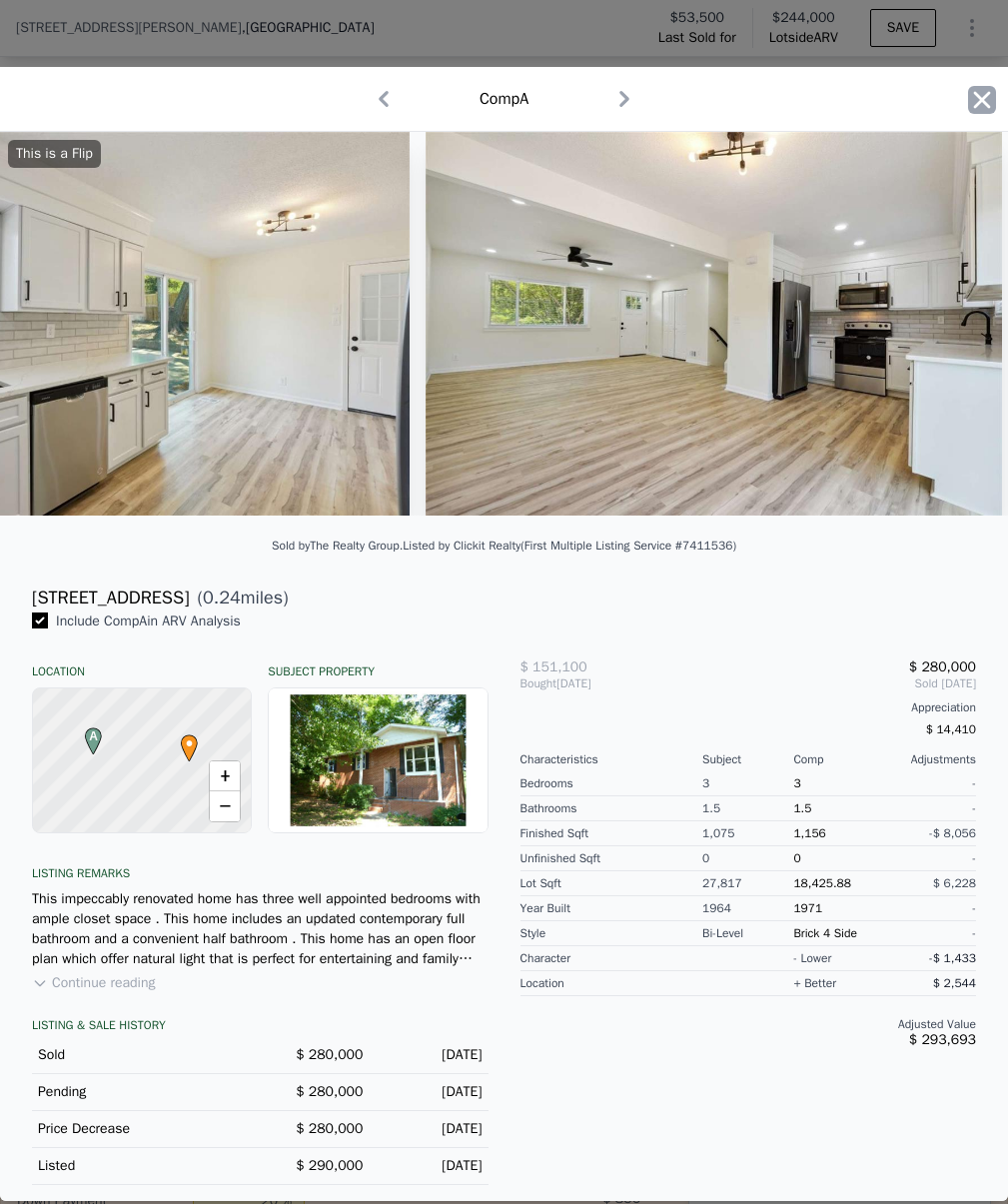 click 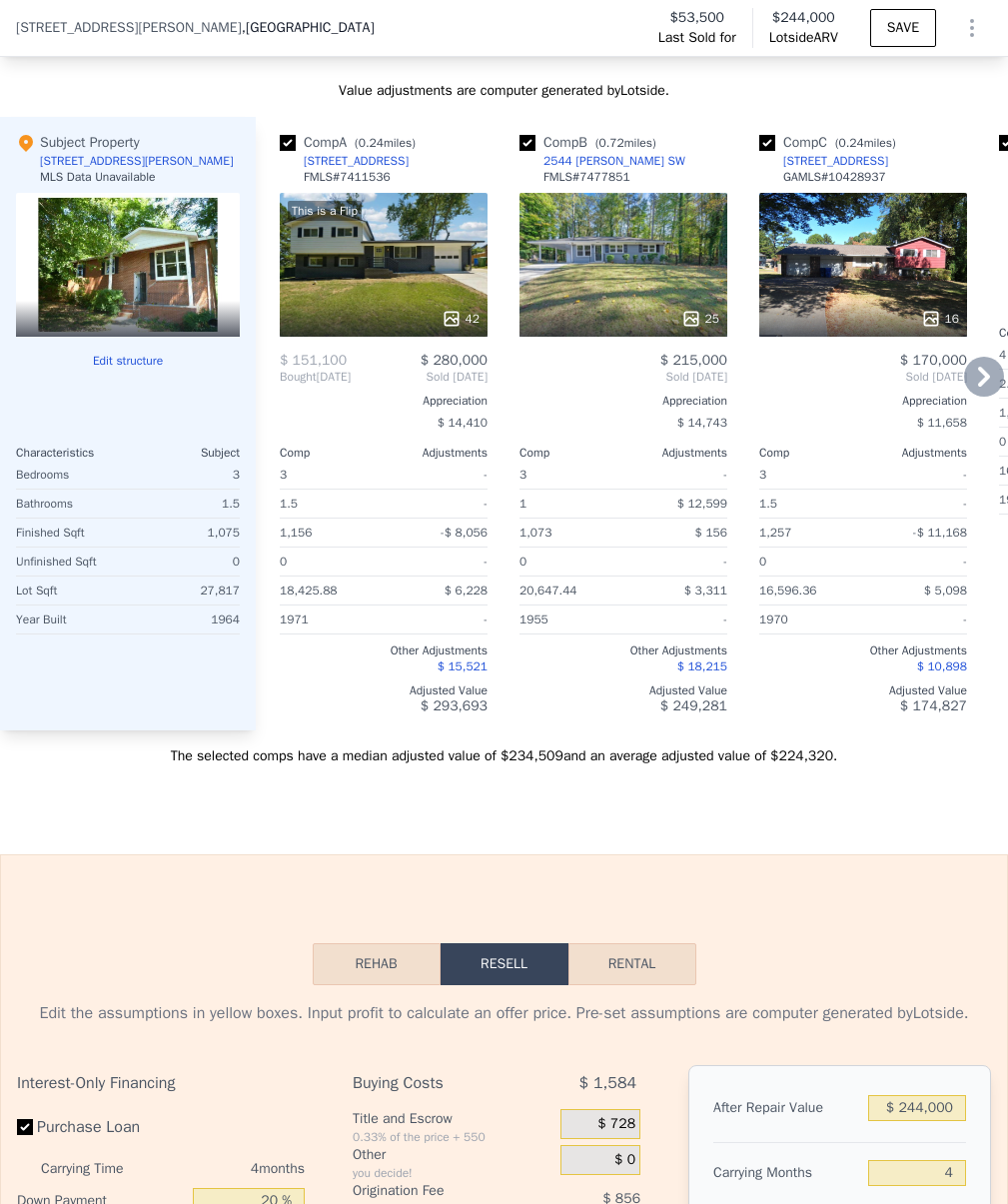 drag, startPoint x: 476, startPoint y: 176, endPoint x: 301, endPoint y: 175, distance: 175.00286 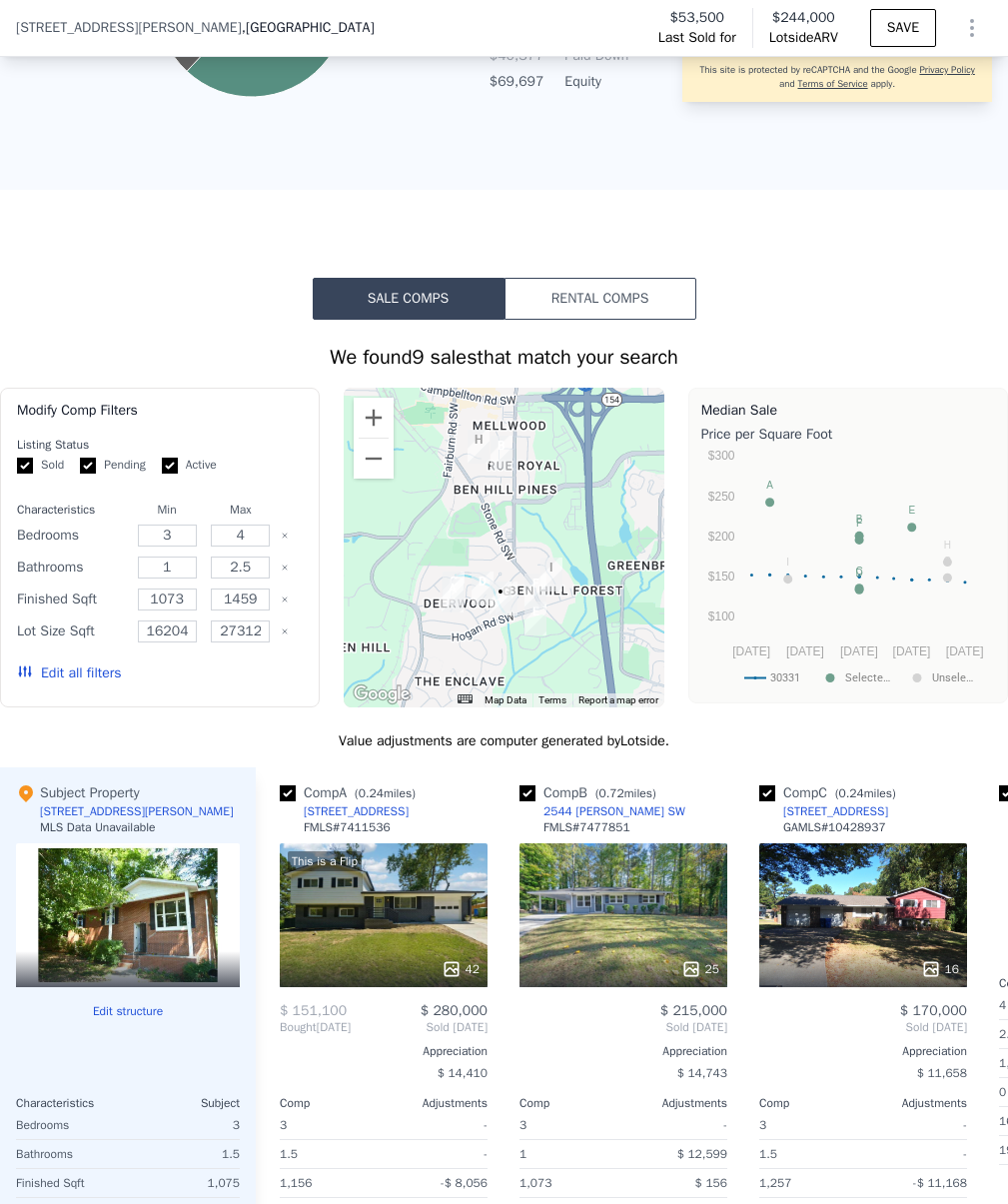 scroll, scrollTop: 2094, scrollLeft: 0, axis: vertical 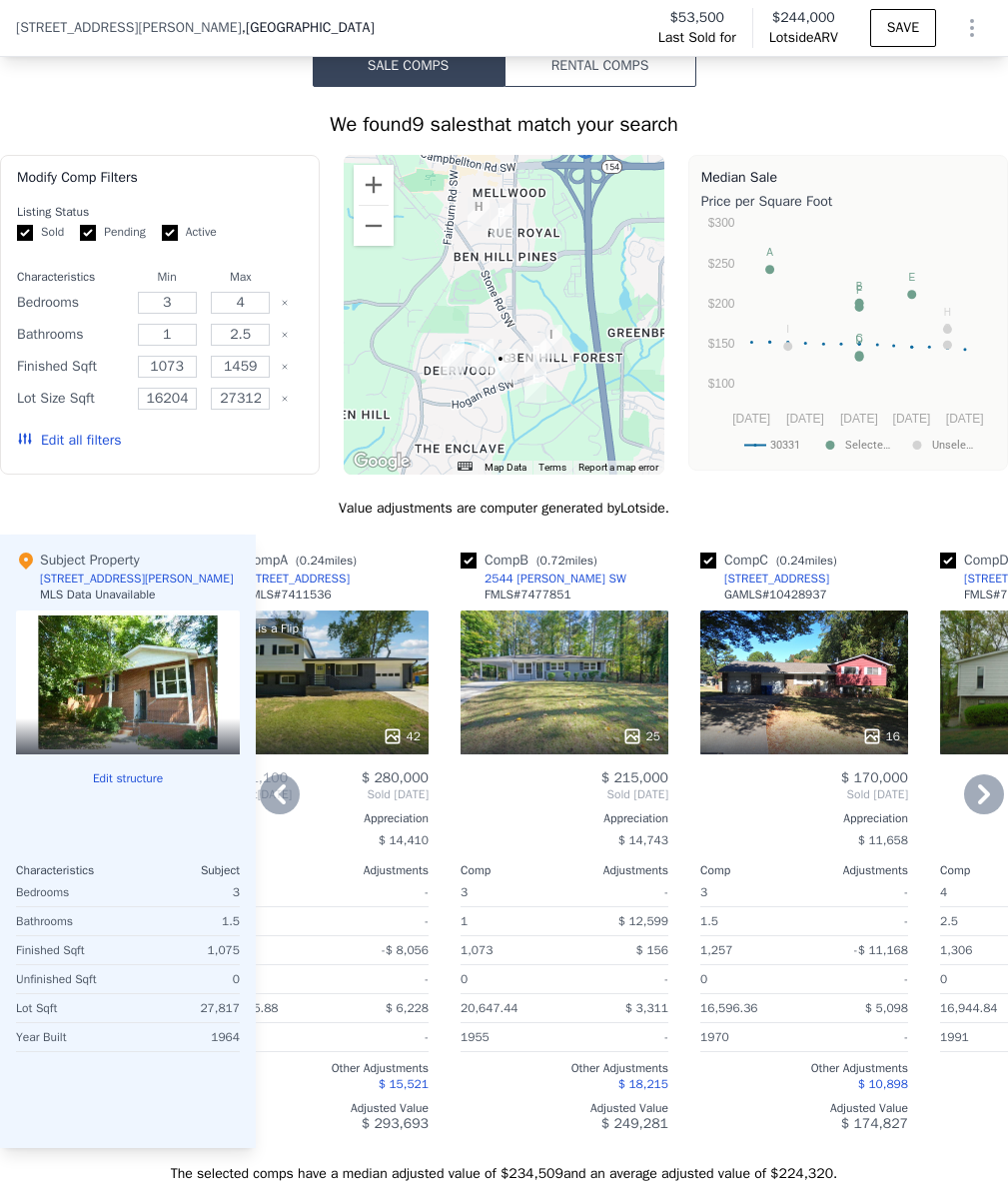 click on "25" at bounding box center [564, 682] 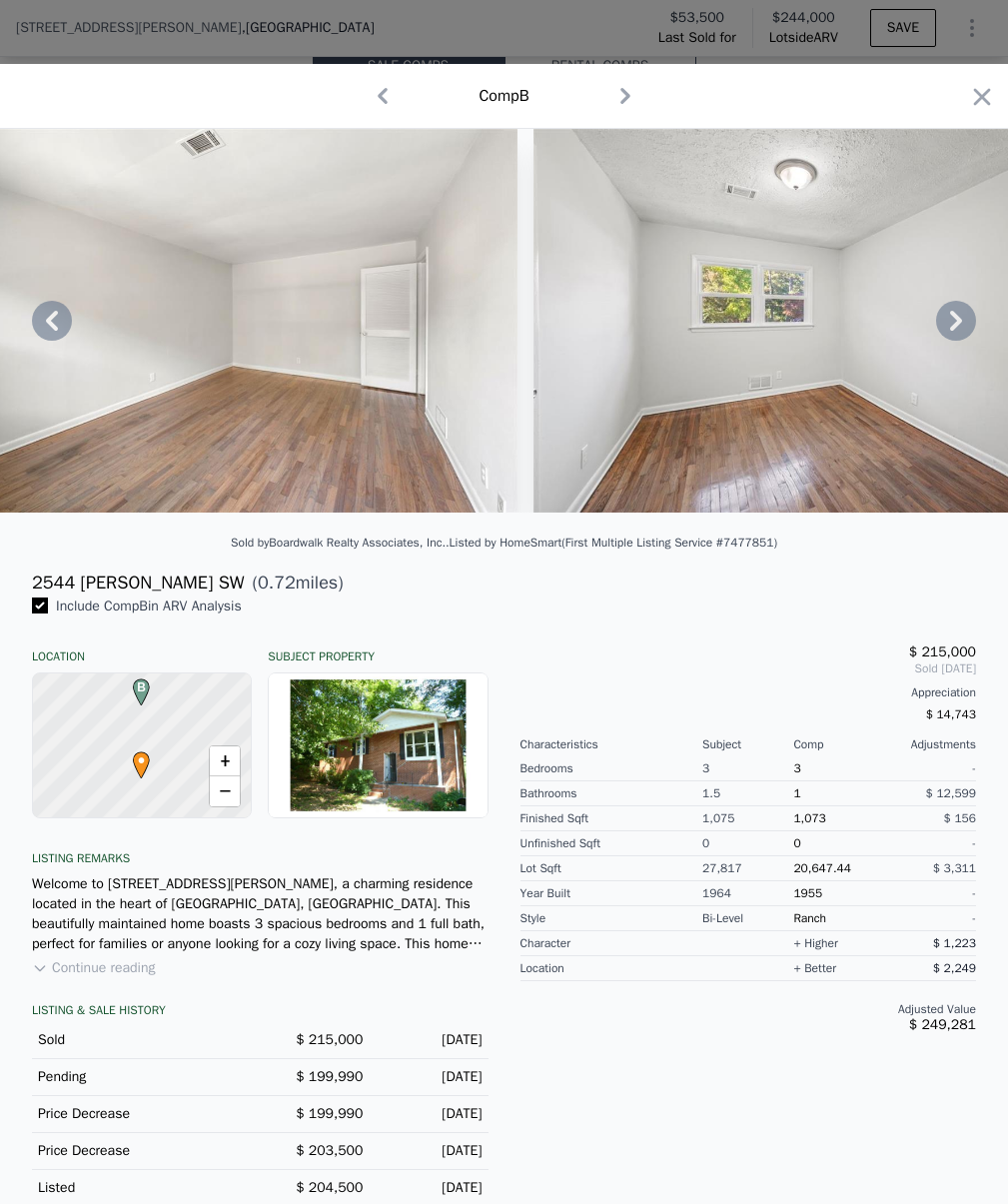 scroll, scrollTop: 0, scrollLeft: 7217, axis: horizontal 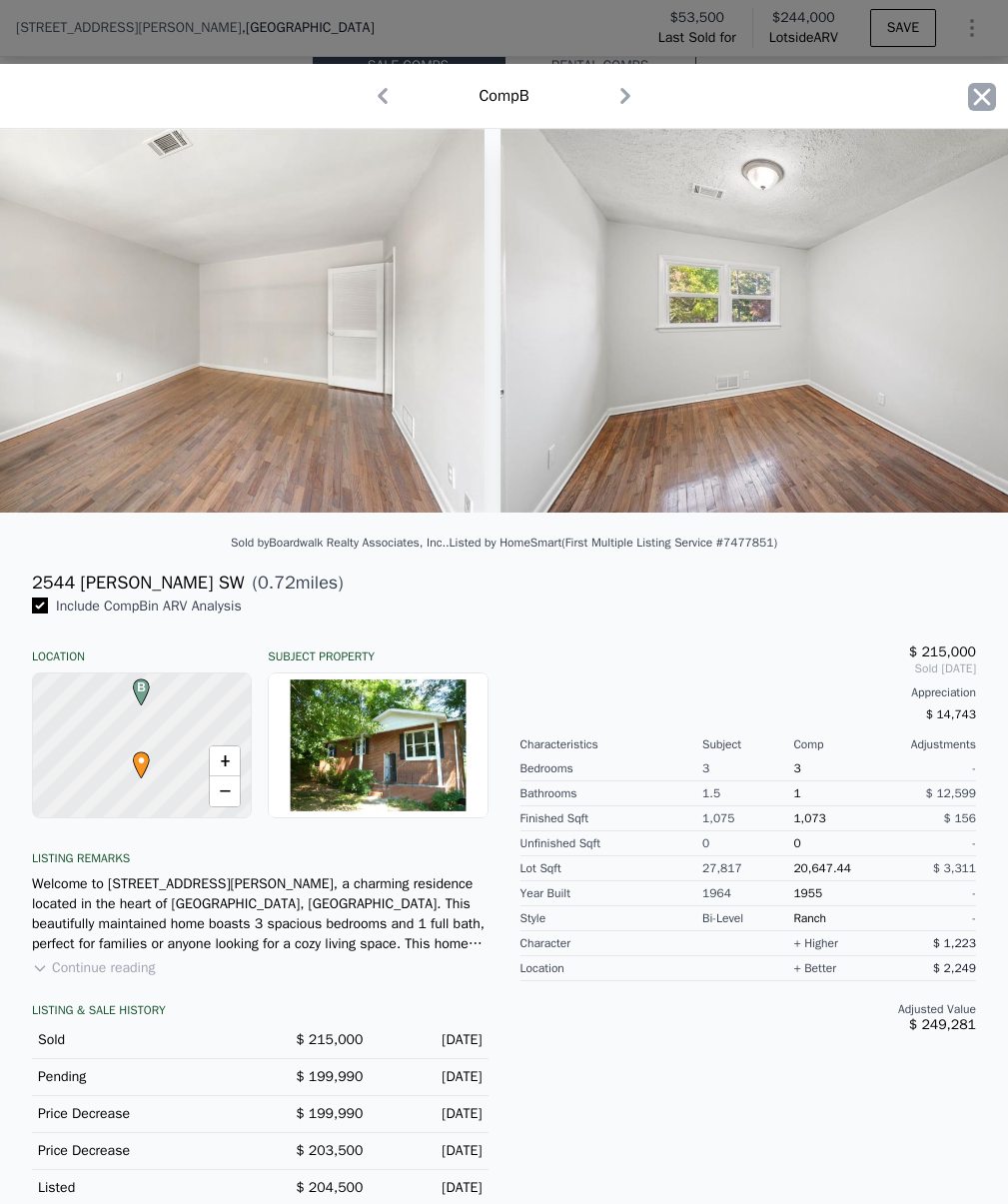 click 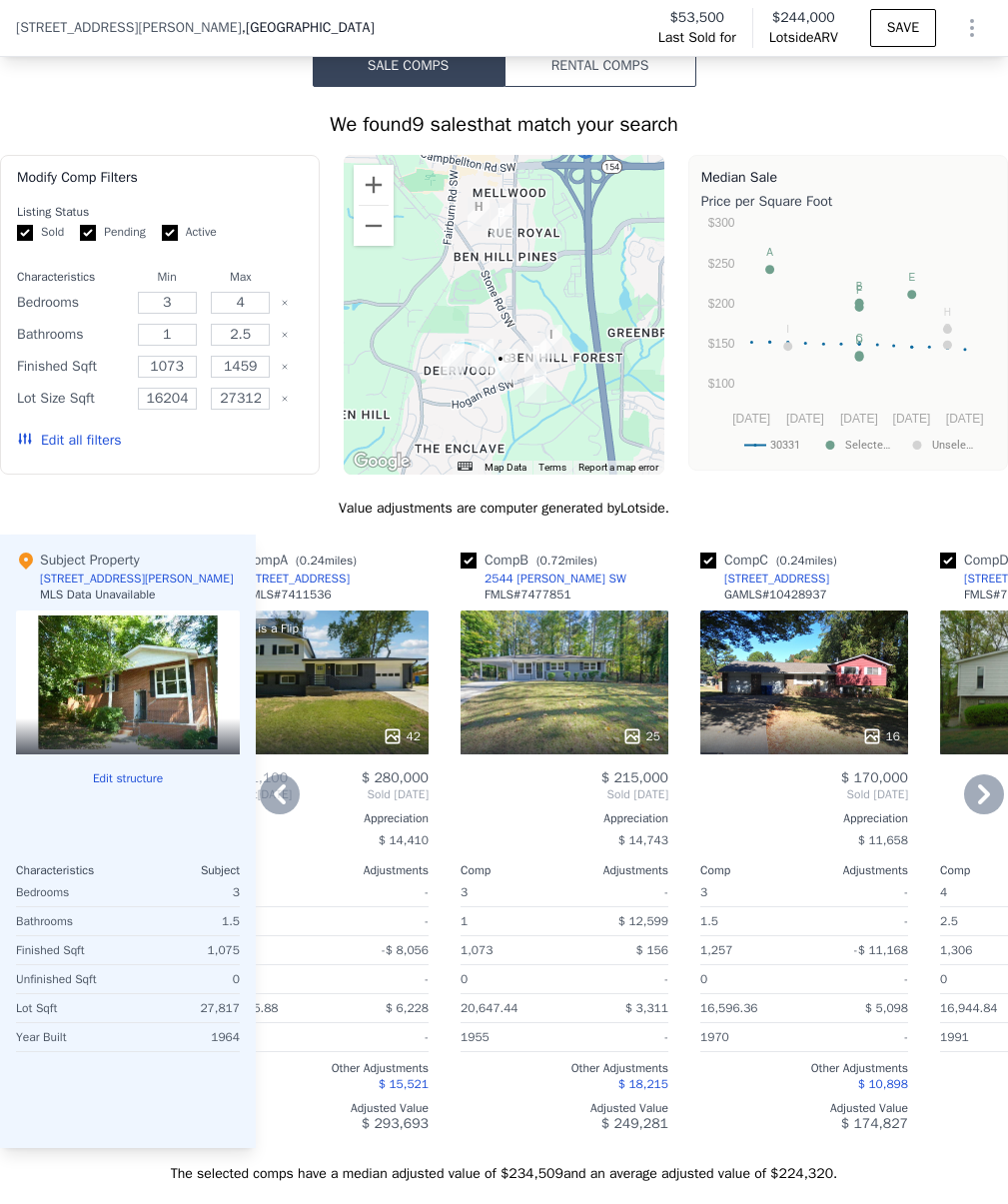drag, startPoint x: 607, startPoint y: 592, endPoint x: 511, endPoint y: 599, distance: 96.25487 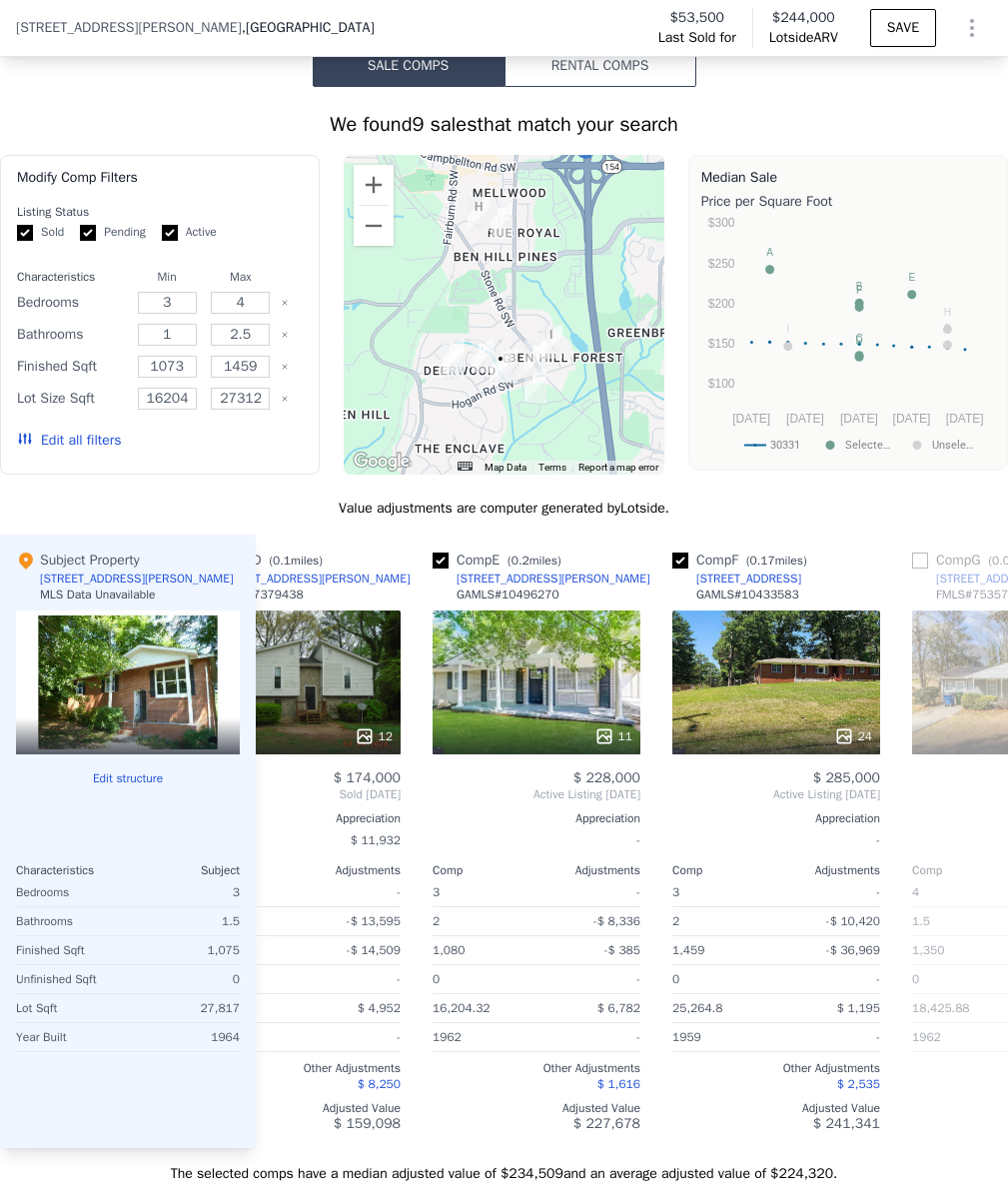 scroll, scrollTop: 0, scrollLeft: 807, axis: horizontal 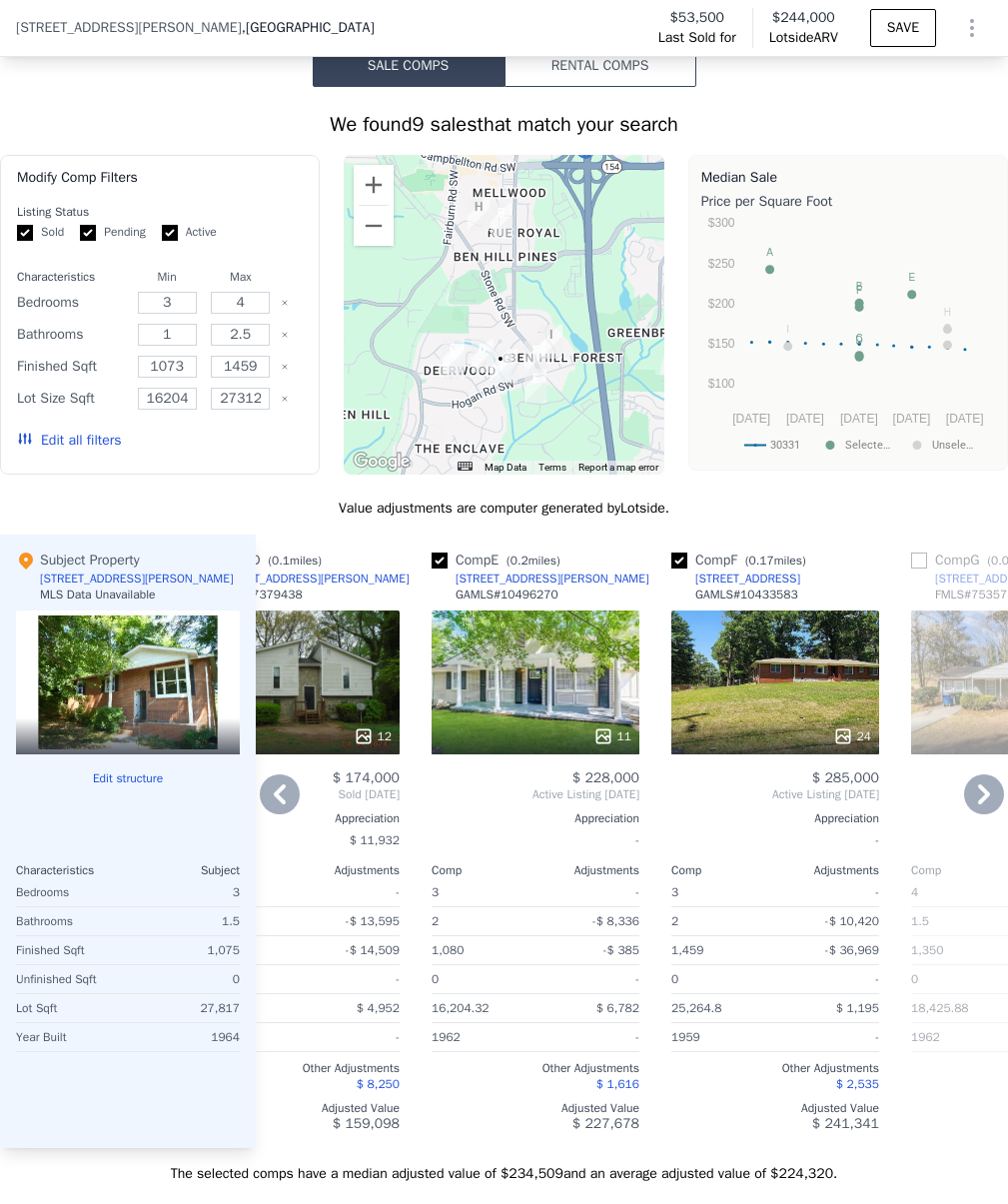 click on "11" at bounding box center [535, 682] 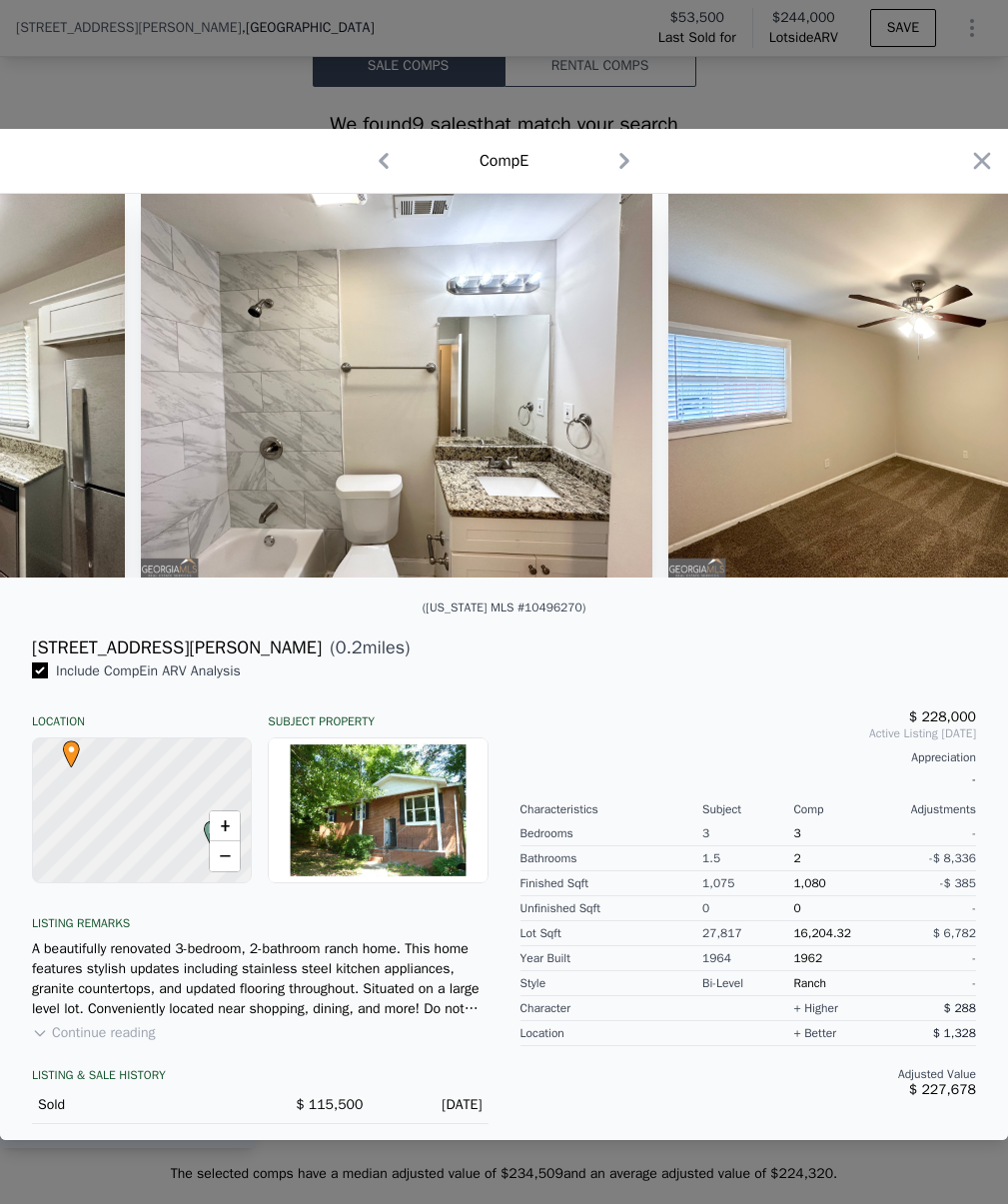 scroll, scrollTop: 0, scrollLeft: 2894, axis: horizontal 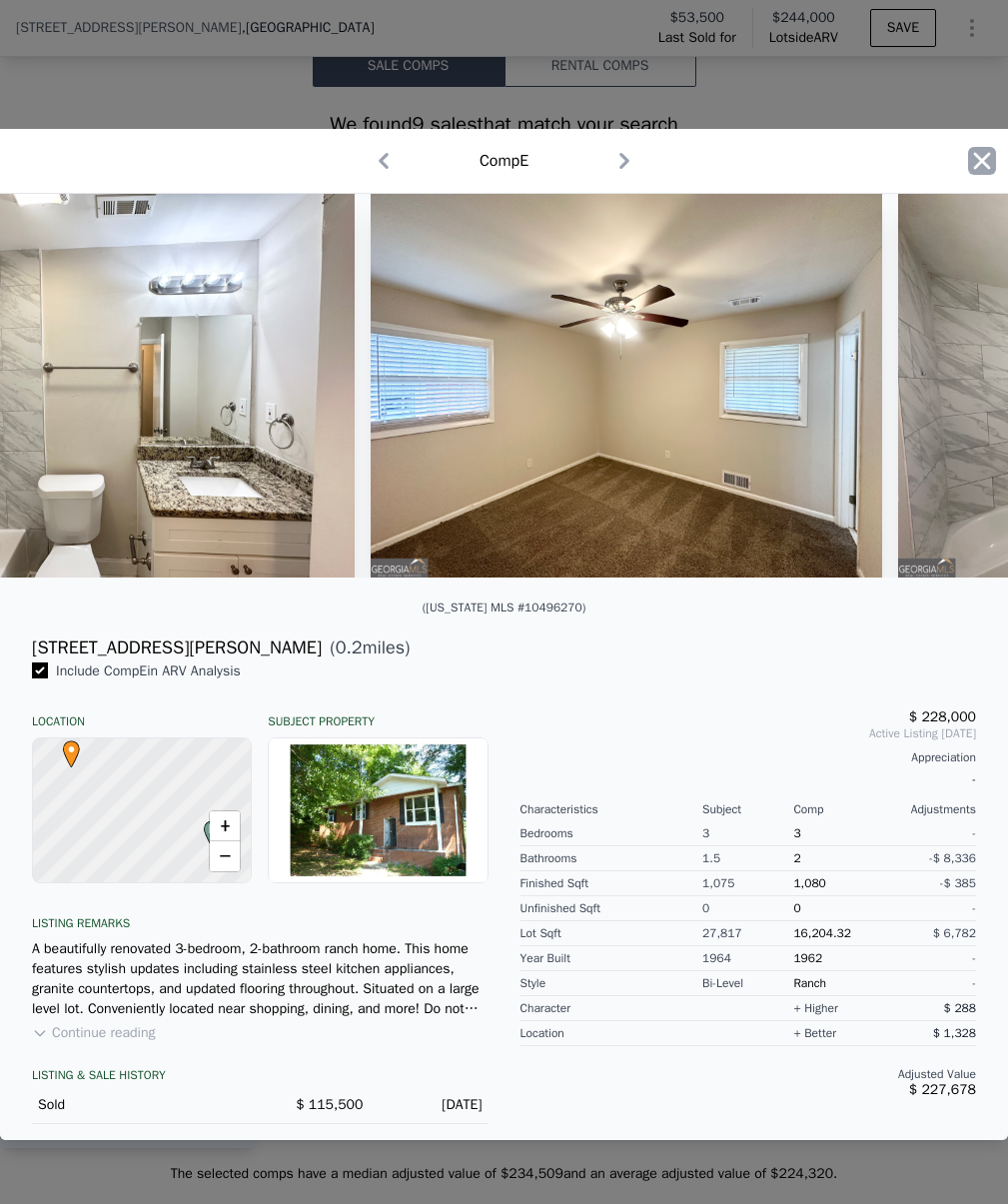 click 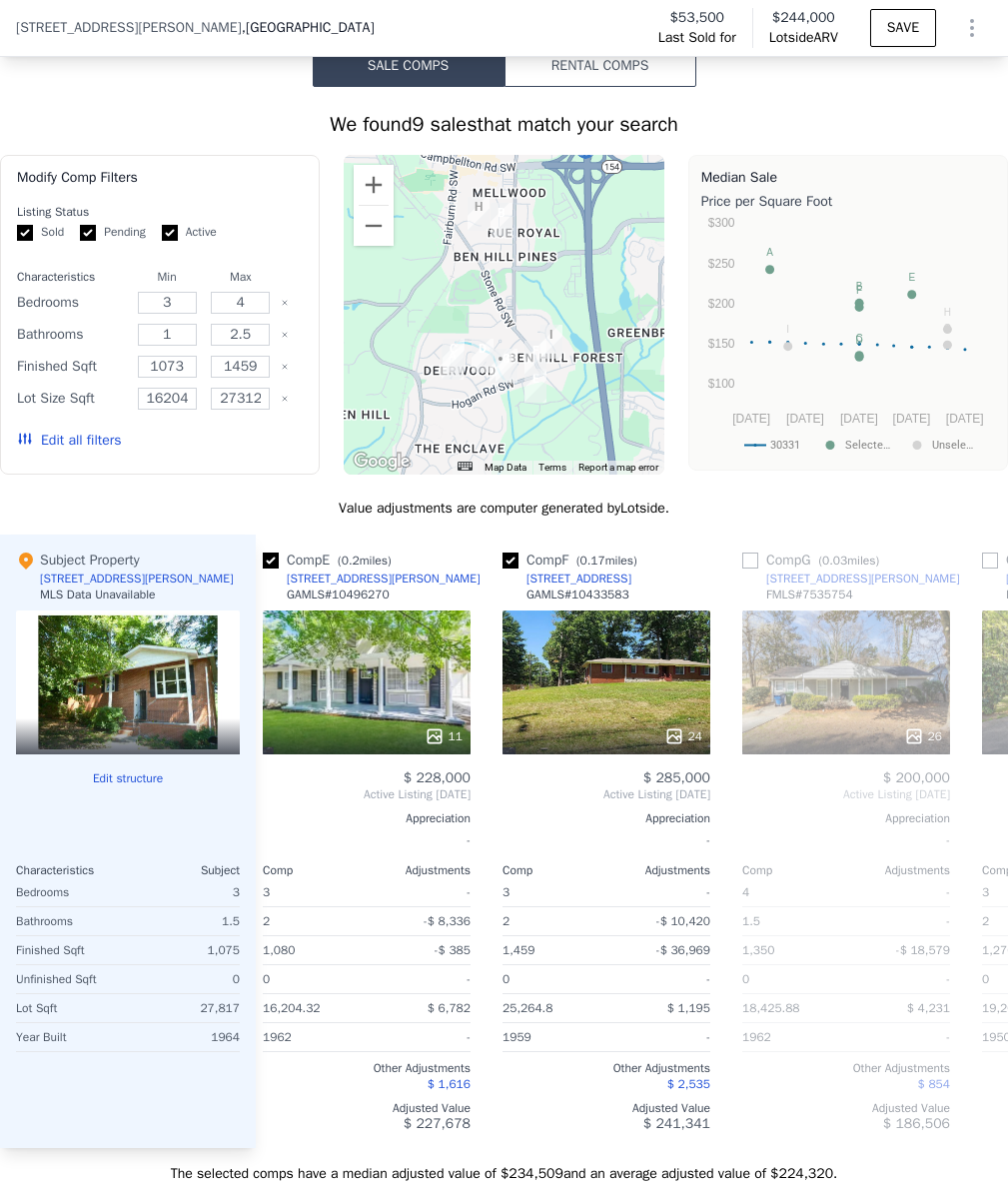 scroll, scrollTop: 0, scrollLeft: 1003, axis: horizontal 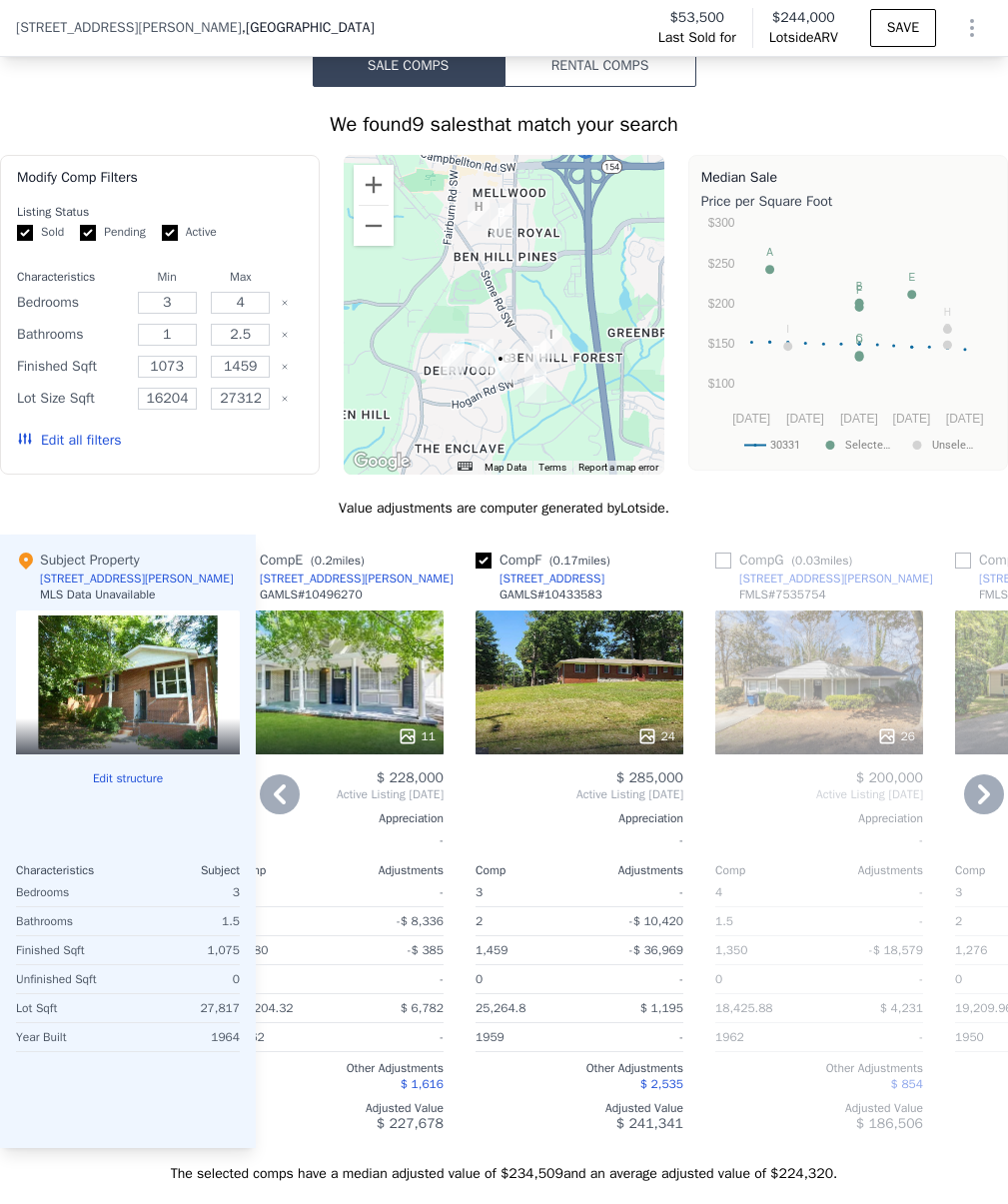click on "24" at bounding box center [579, 682] 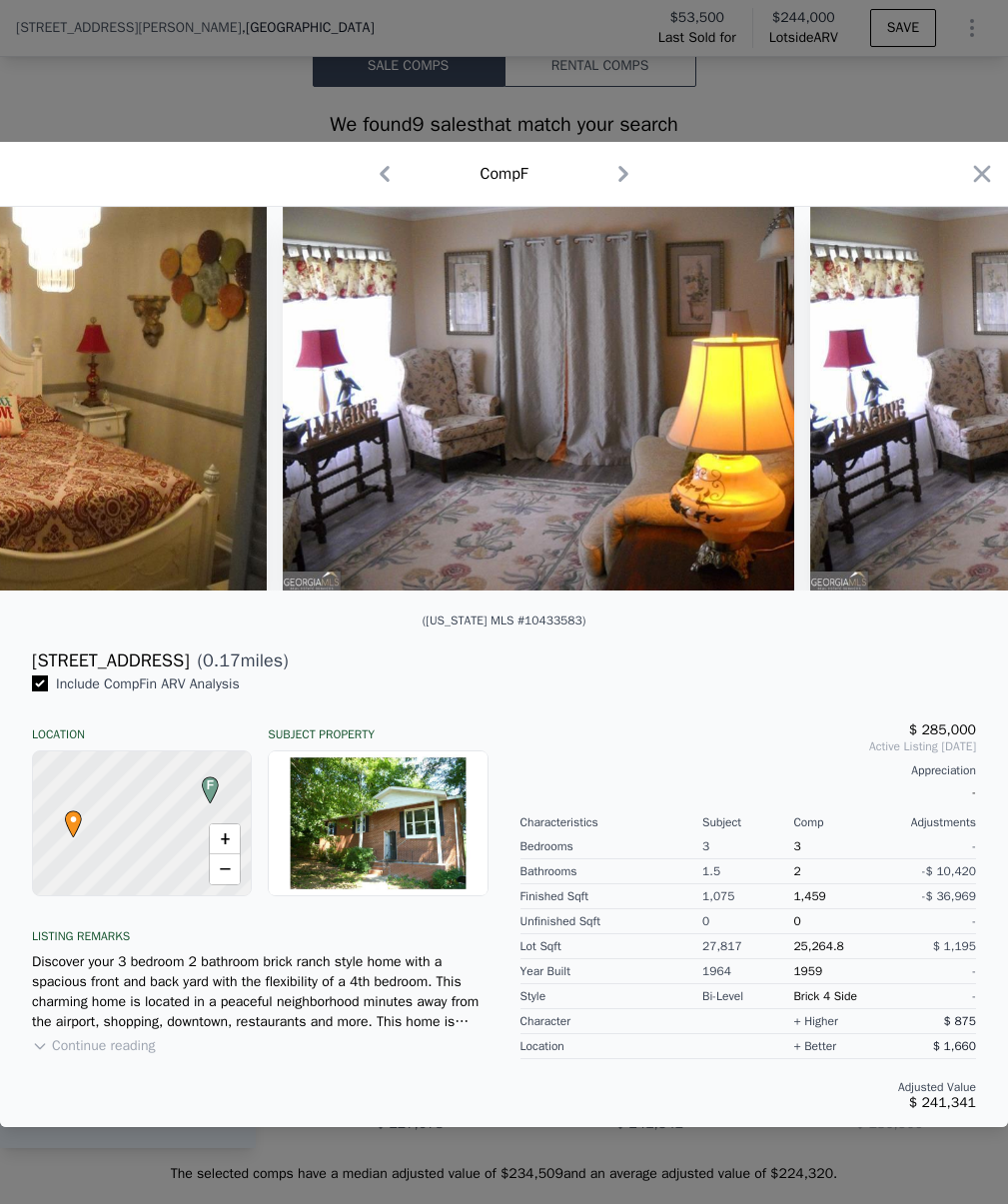 scroll, scrollTop: 0, scrollLeft: 2345, axis: horizontal 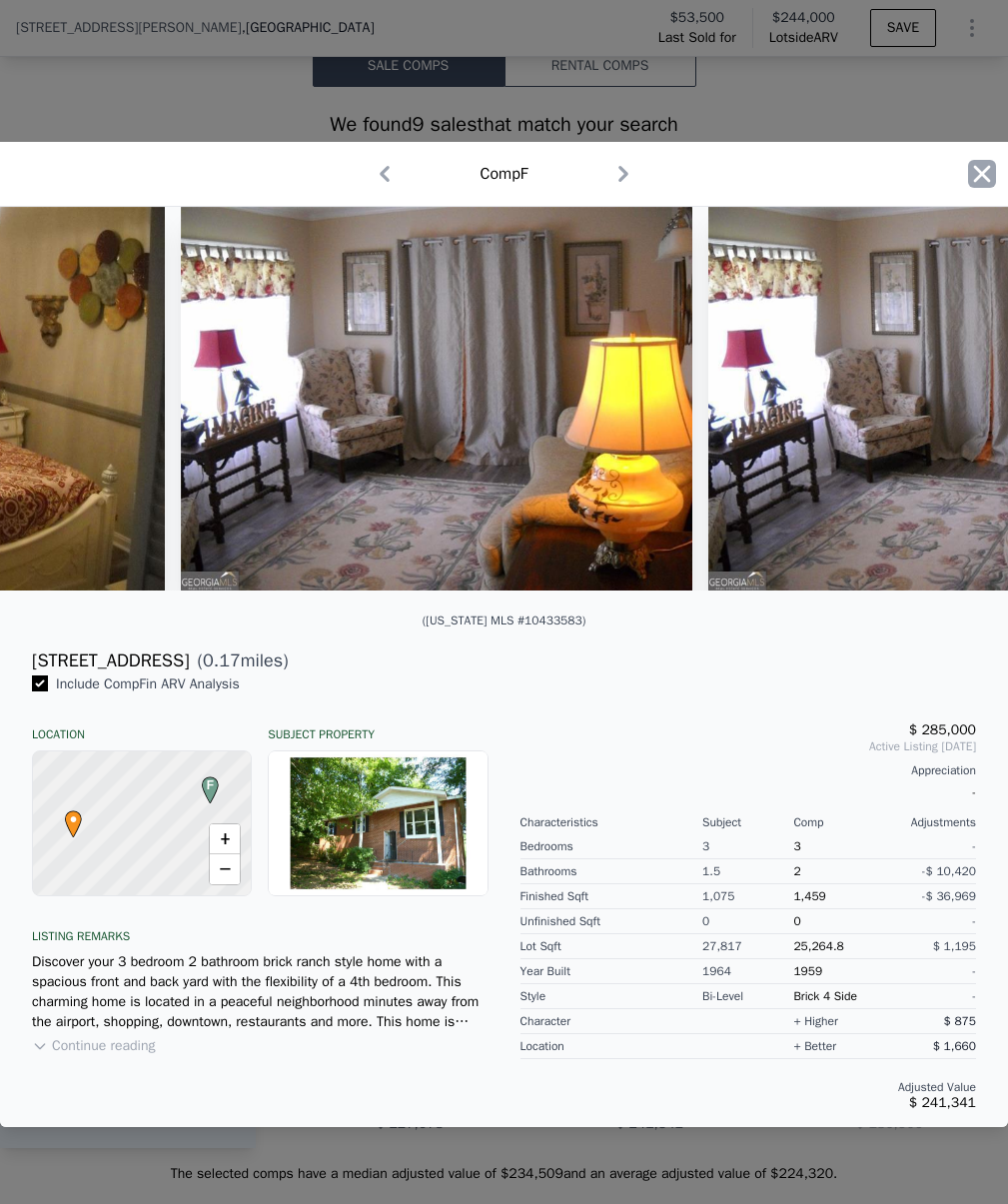 click 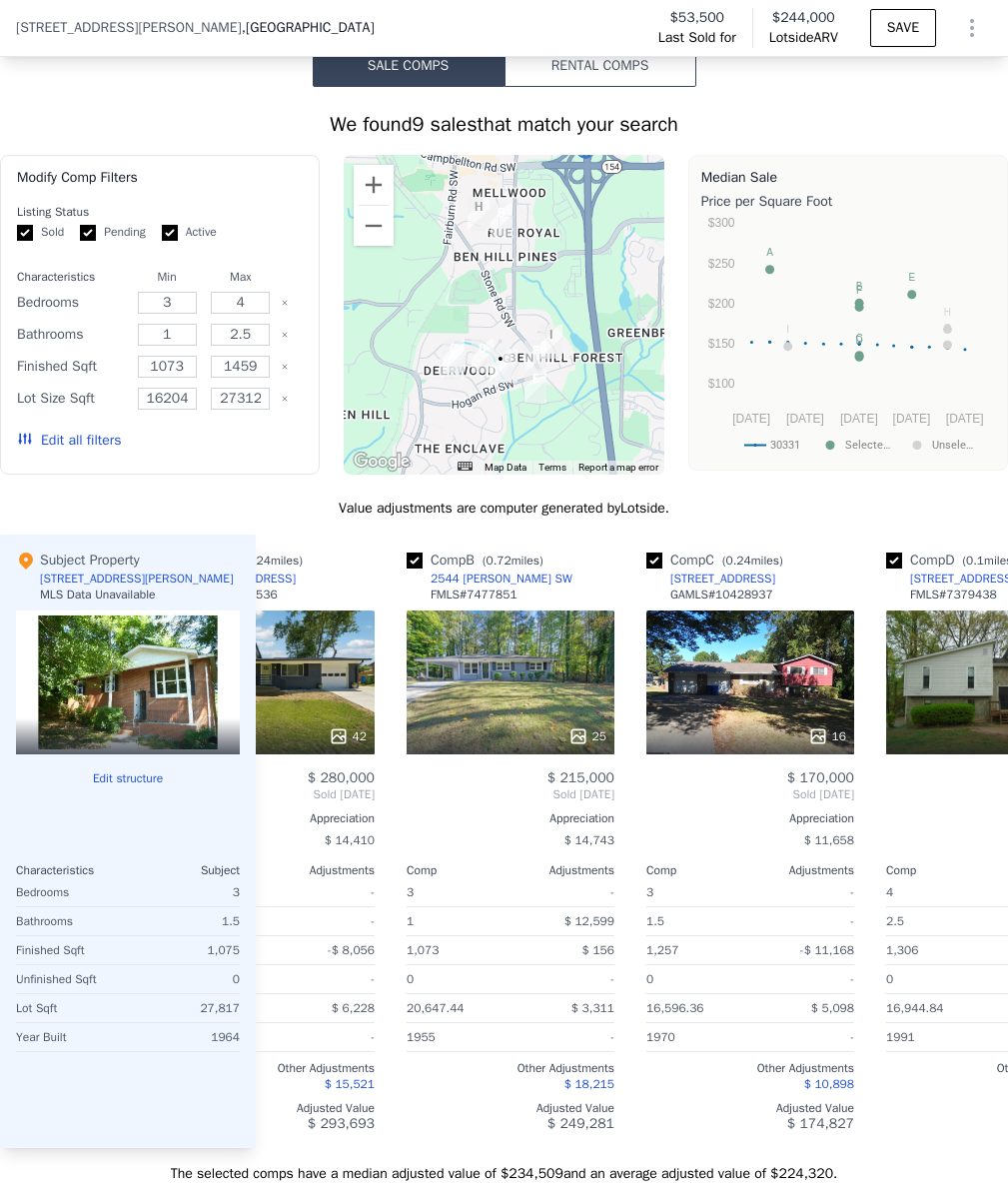 scroll, scrollTop: 0, scrollLeft: 0, axis: both 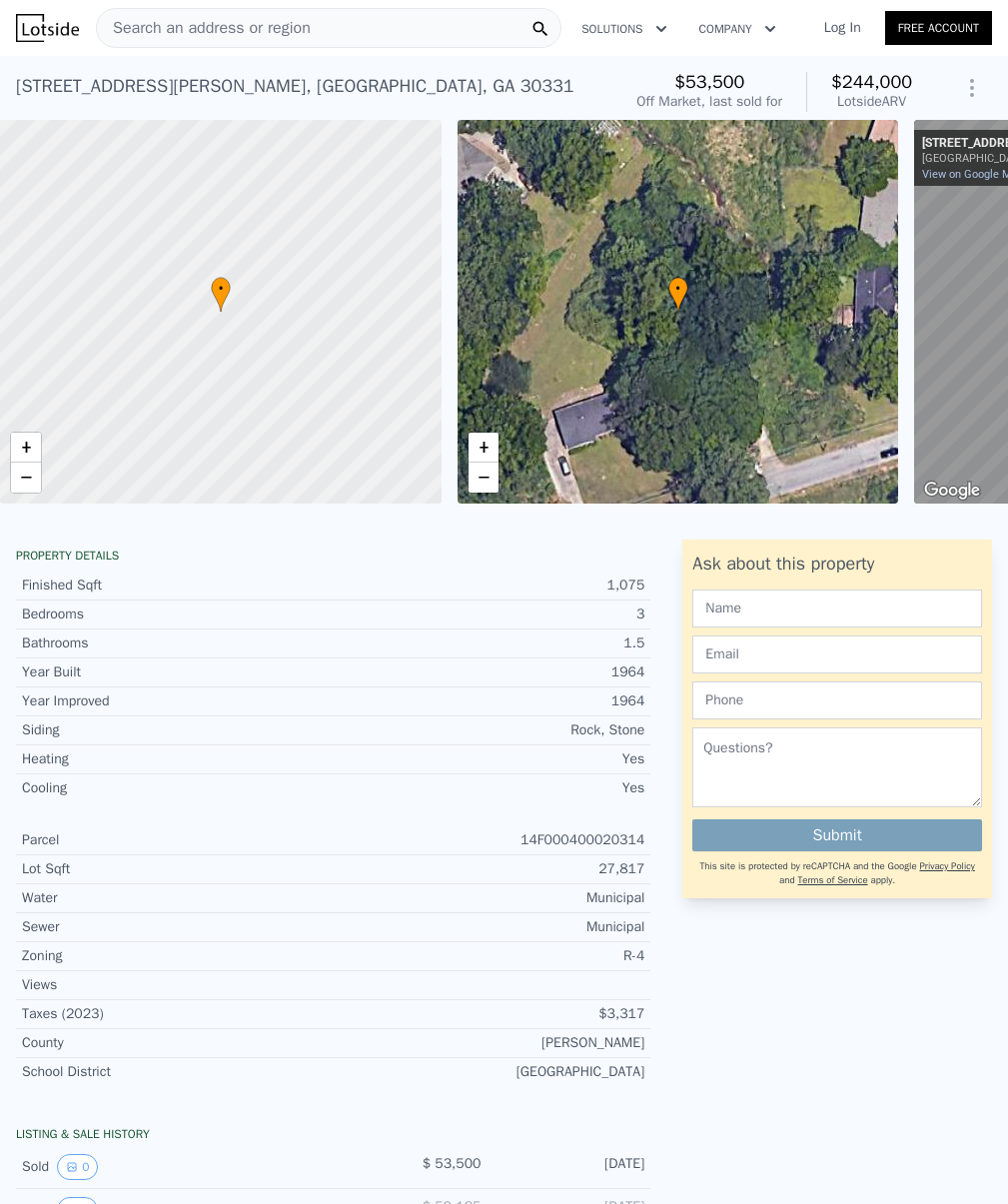 click on "Search an address or region" at bounding box center (204, 28) 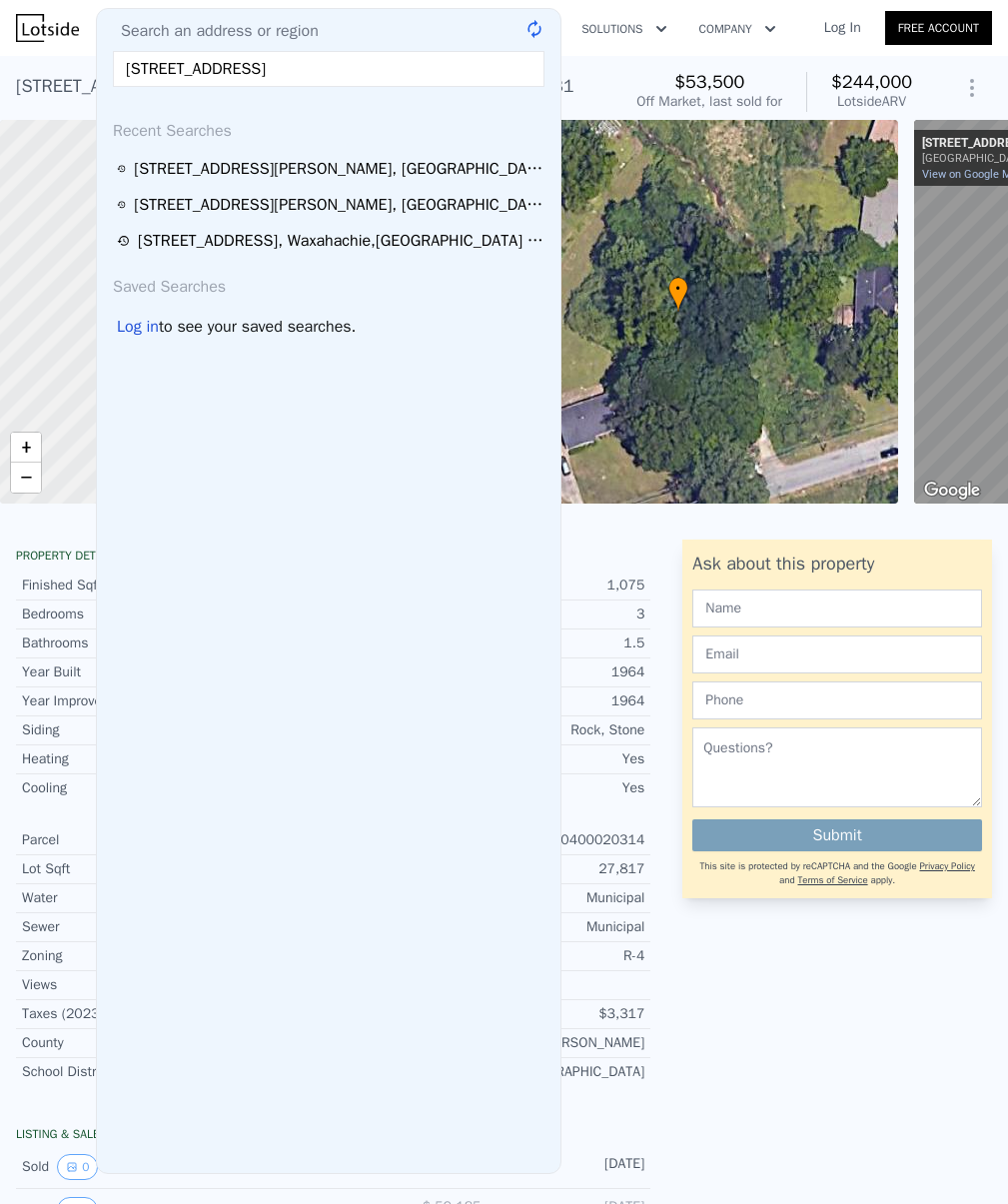 scroll, scrollTop: 0, scrollLeft: 14, axis: horizontal 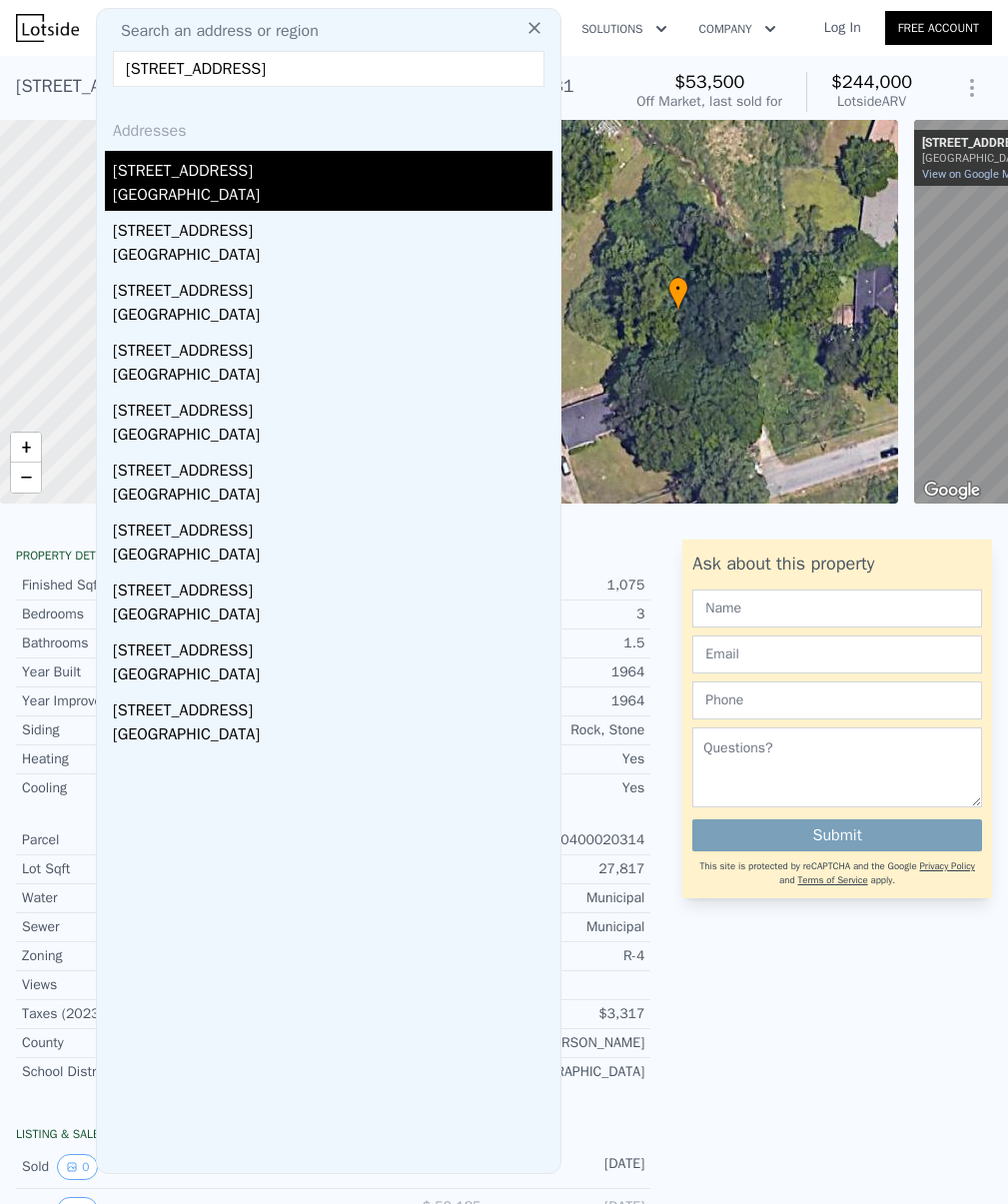 type on "[STREET_ADDRESS]" 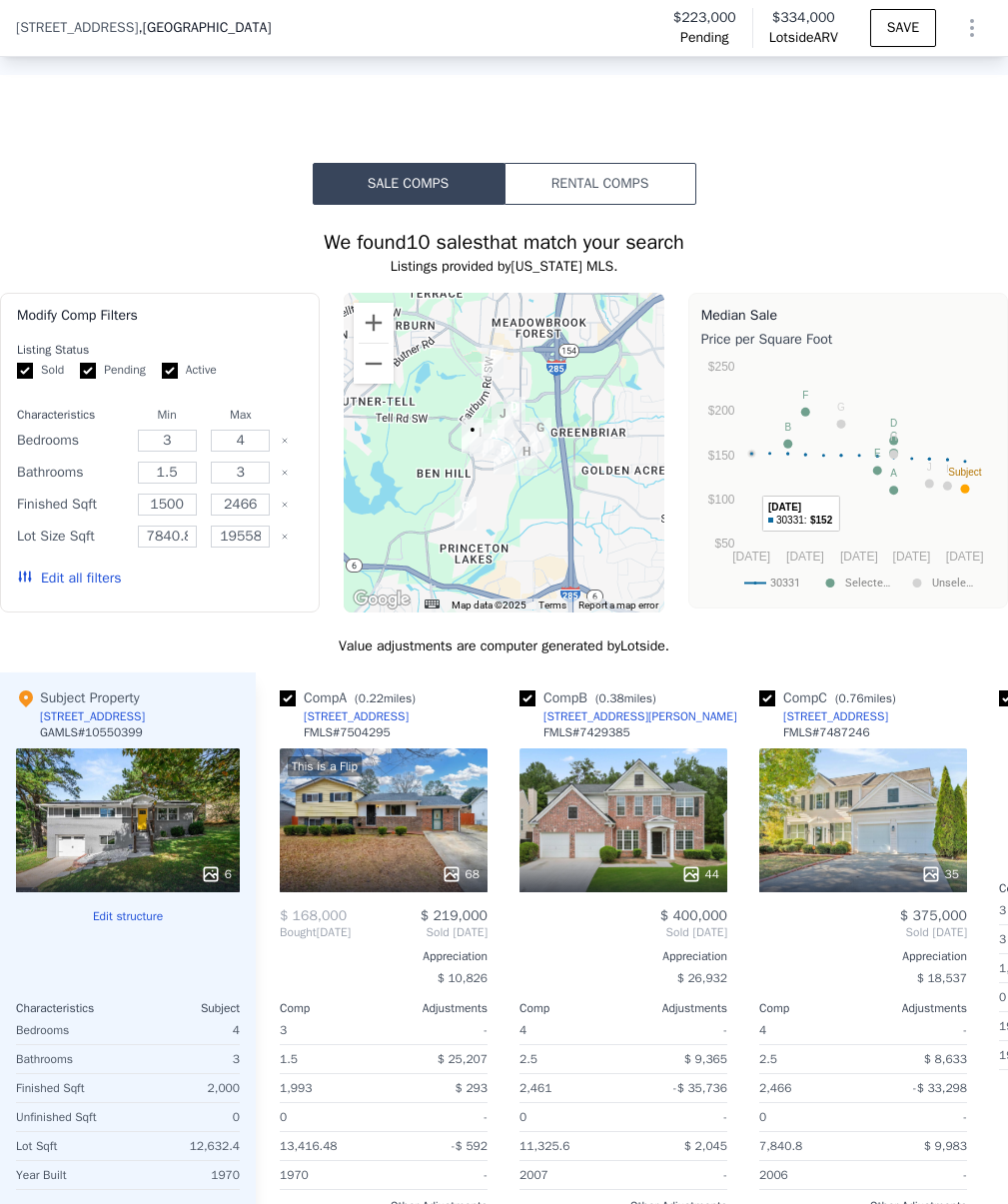 scroll, scrollTop: 2312, scrollLeft: 0, axis: vertical 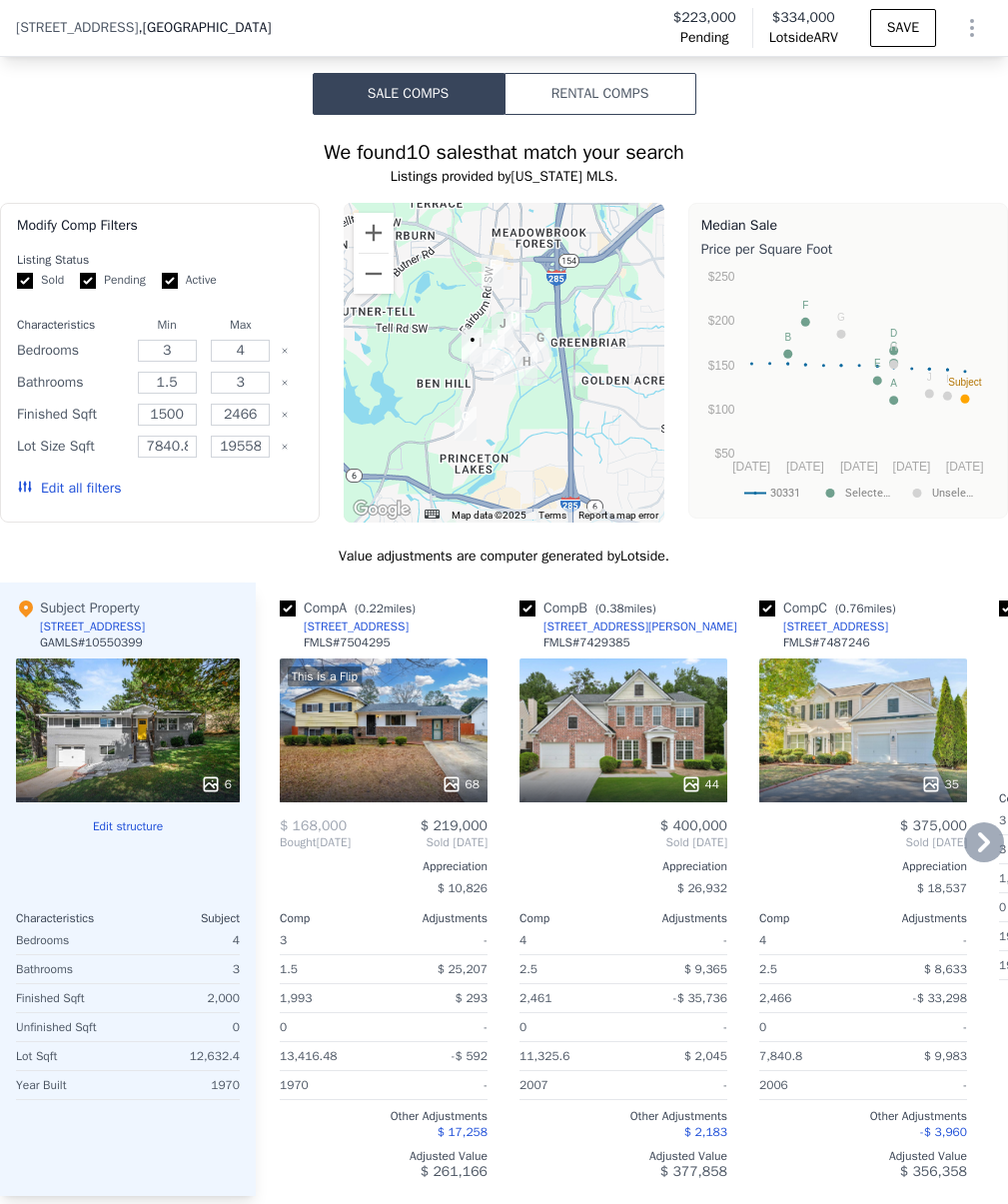 click on "This is a Flip 68" at bounding box center (384, 730) 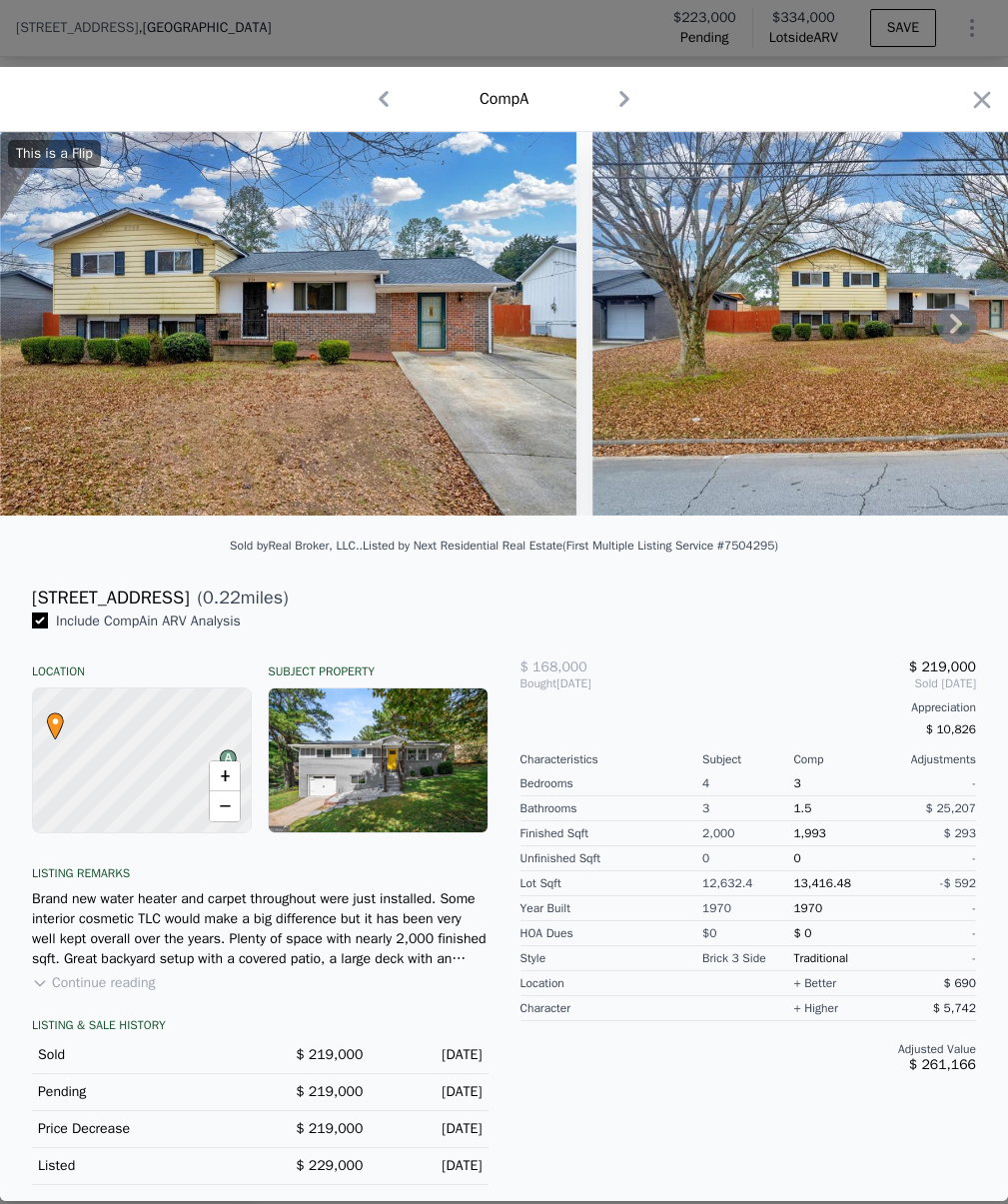 click 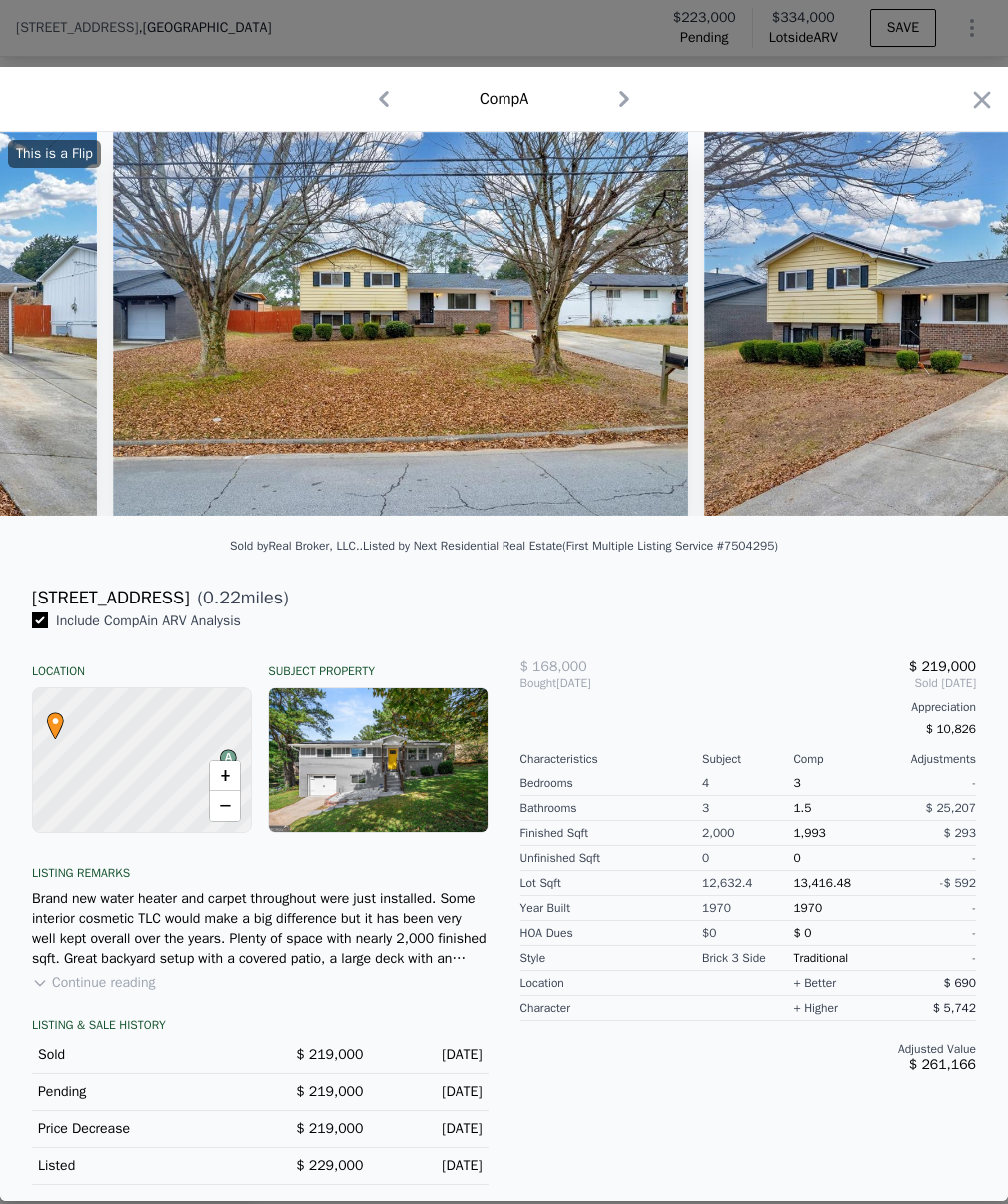 click at bounding box center (992, 324) 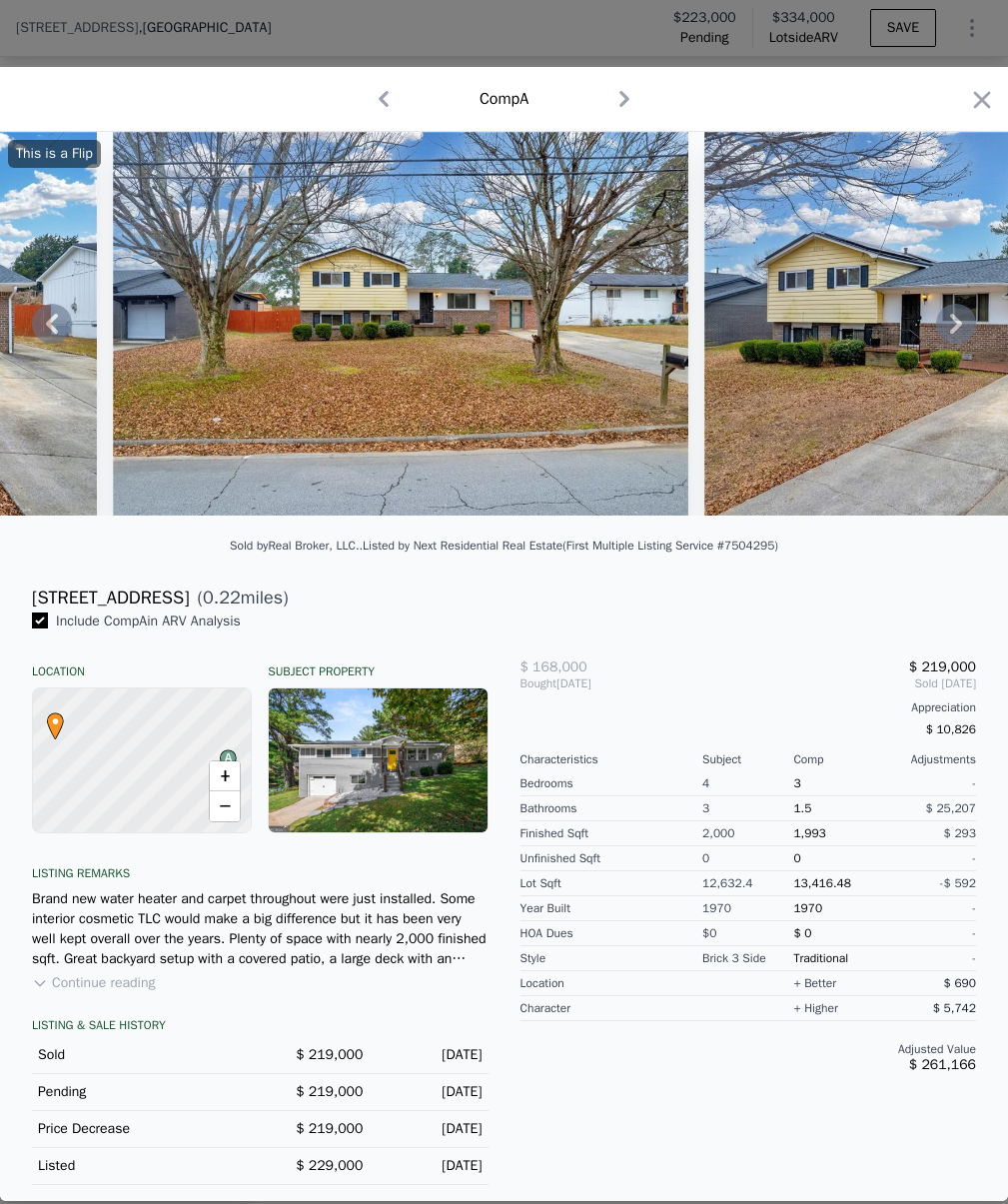 click 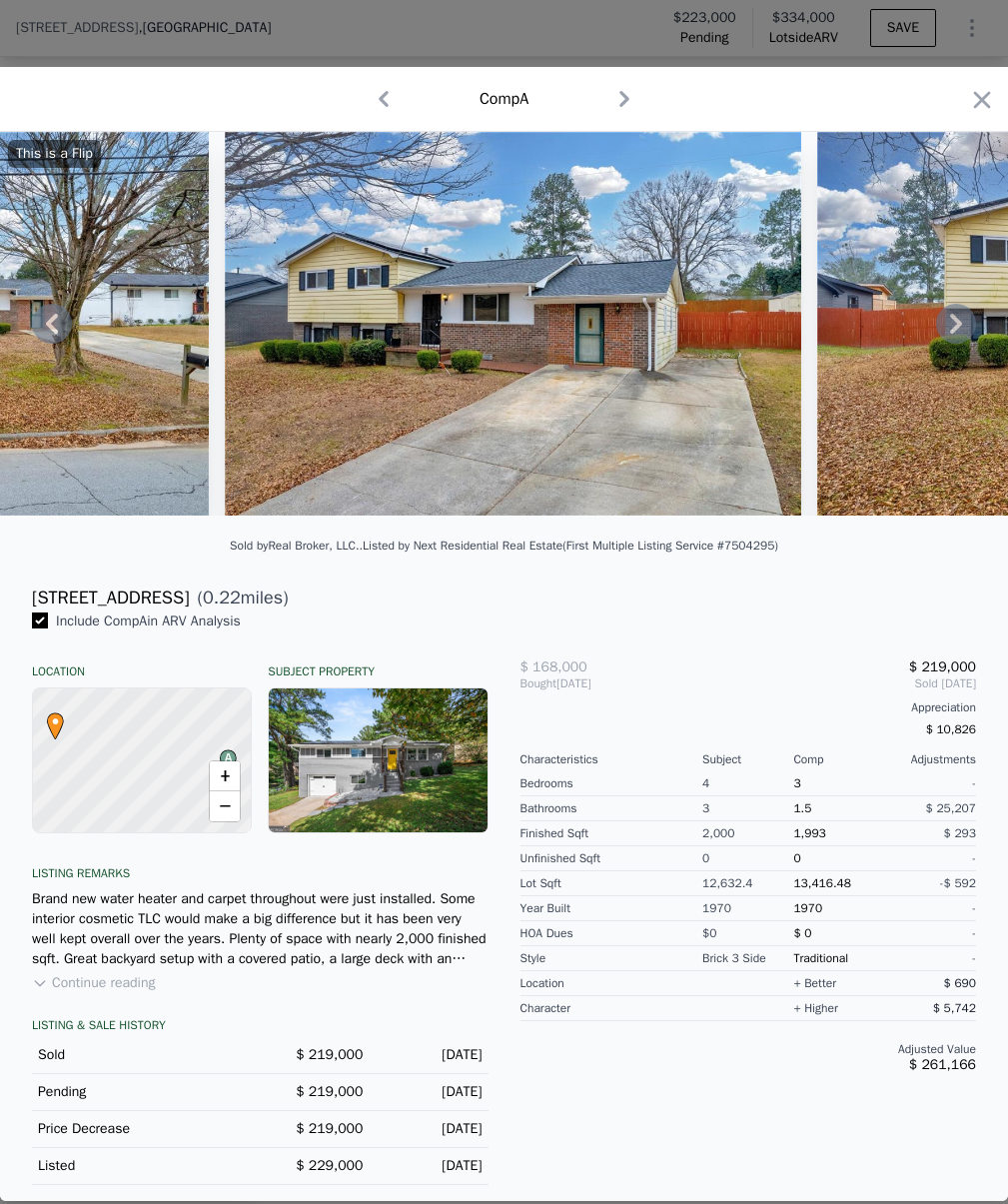 click 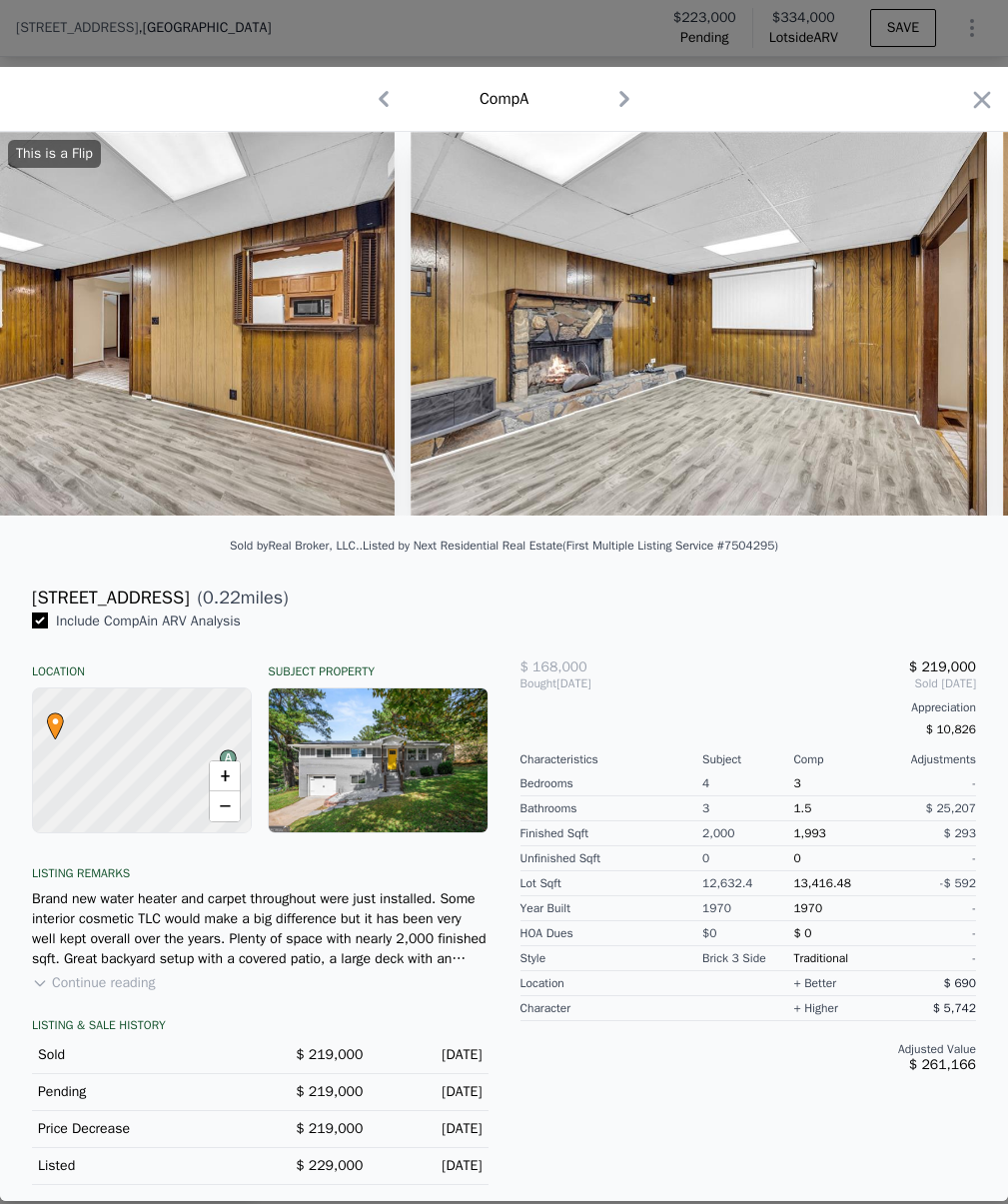 scroll, scrollTop: 0, scrollLeft: 14864, axis: horizontal 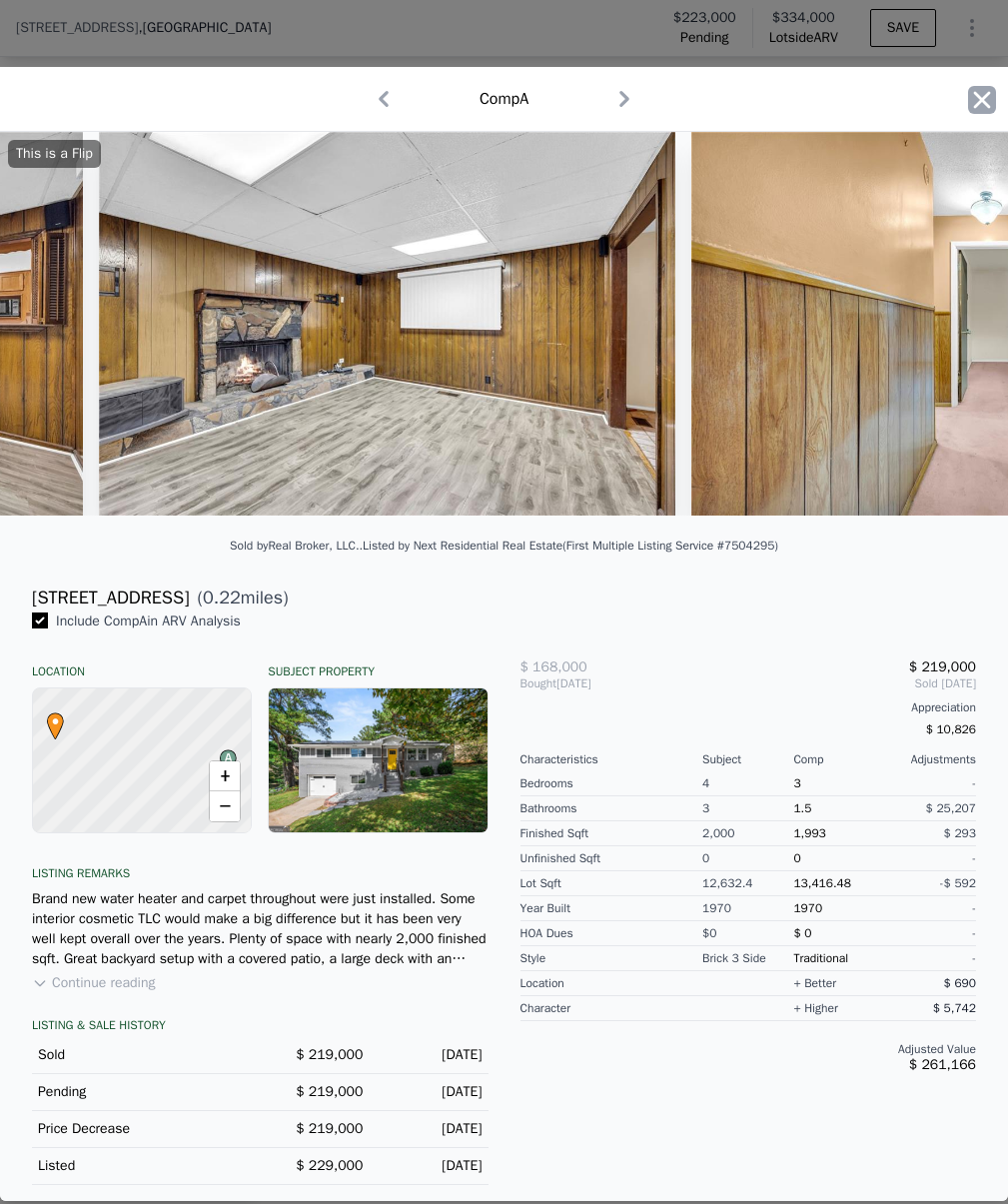 click 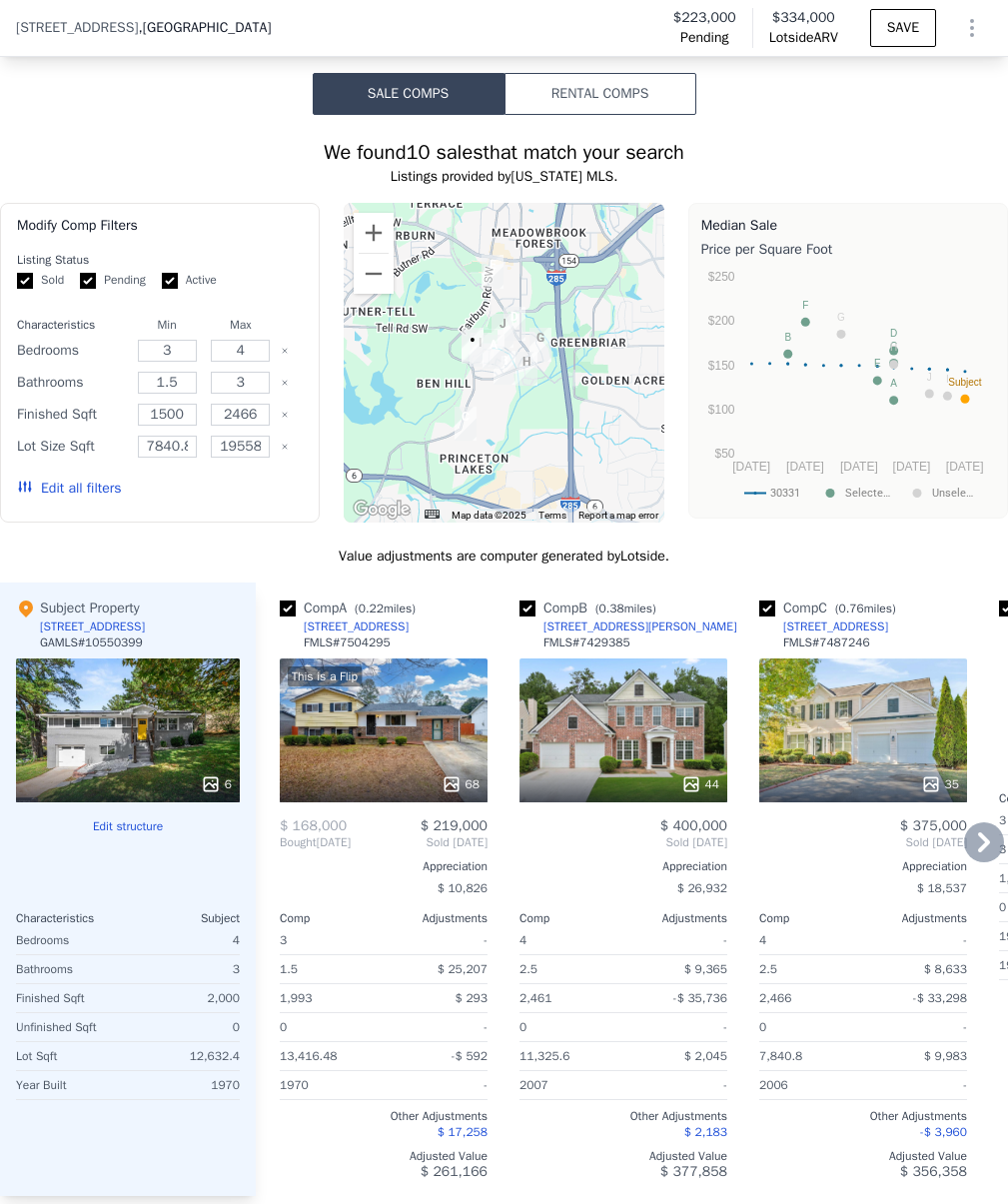 drag, startPoint x: 474, startPoint y: 639, endPoint x: 301, endPoint y: 646, distance: 173.14156 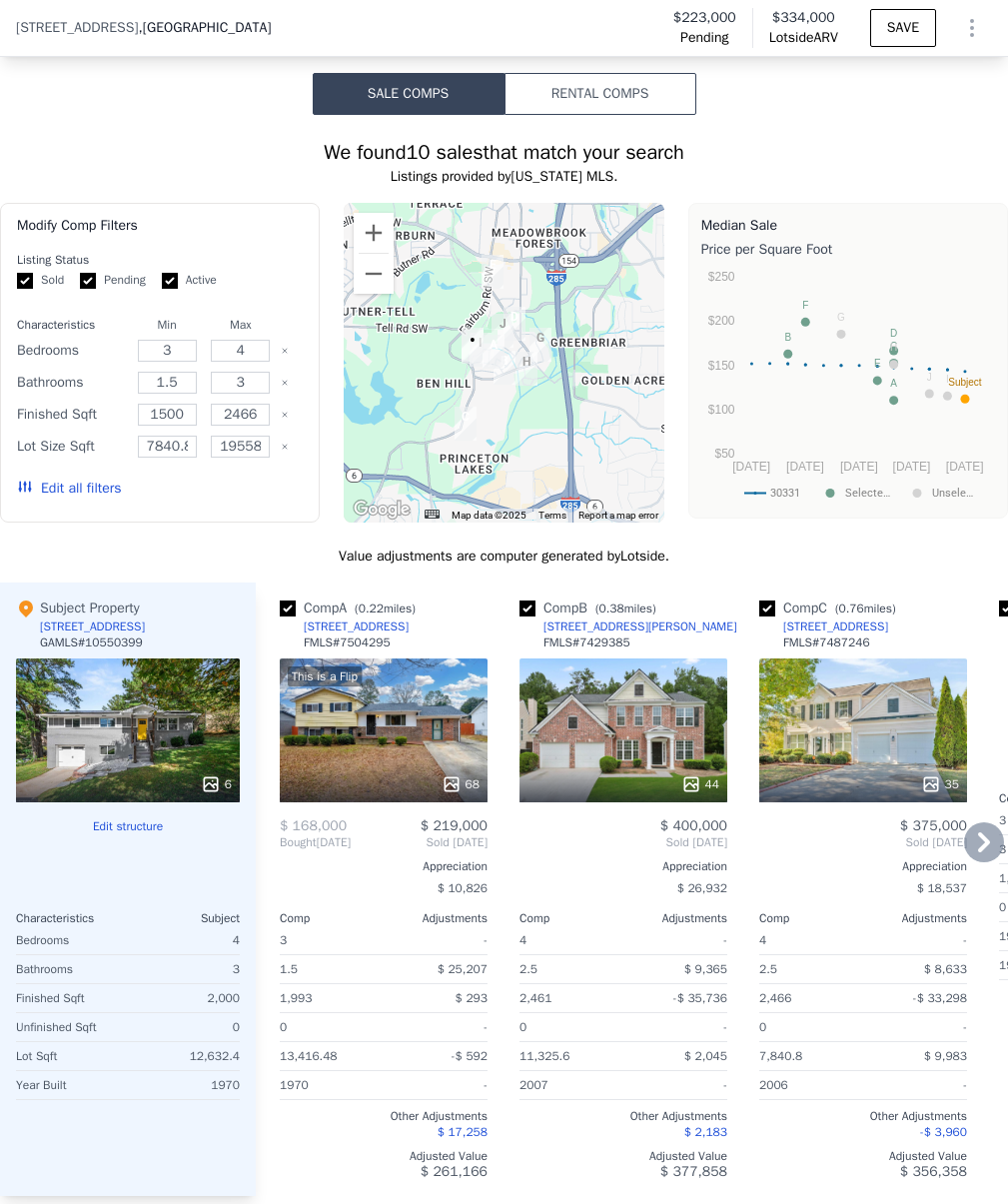 copy on "[STREET_ADDRESS]" 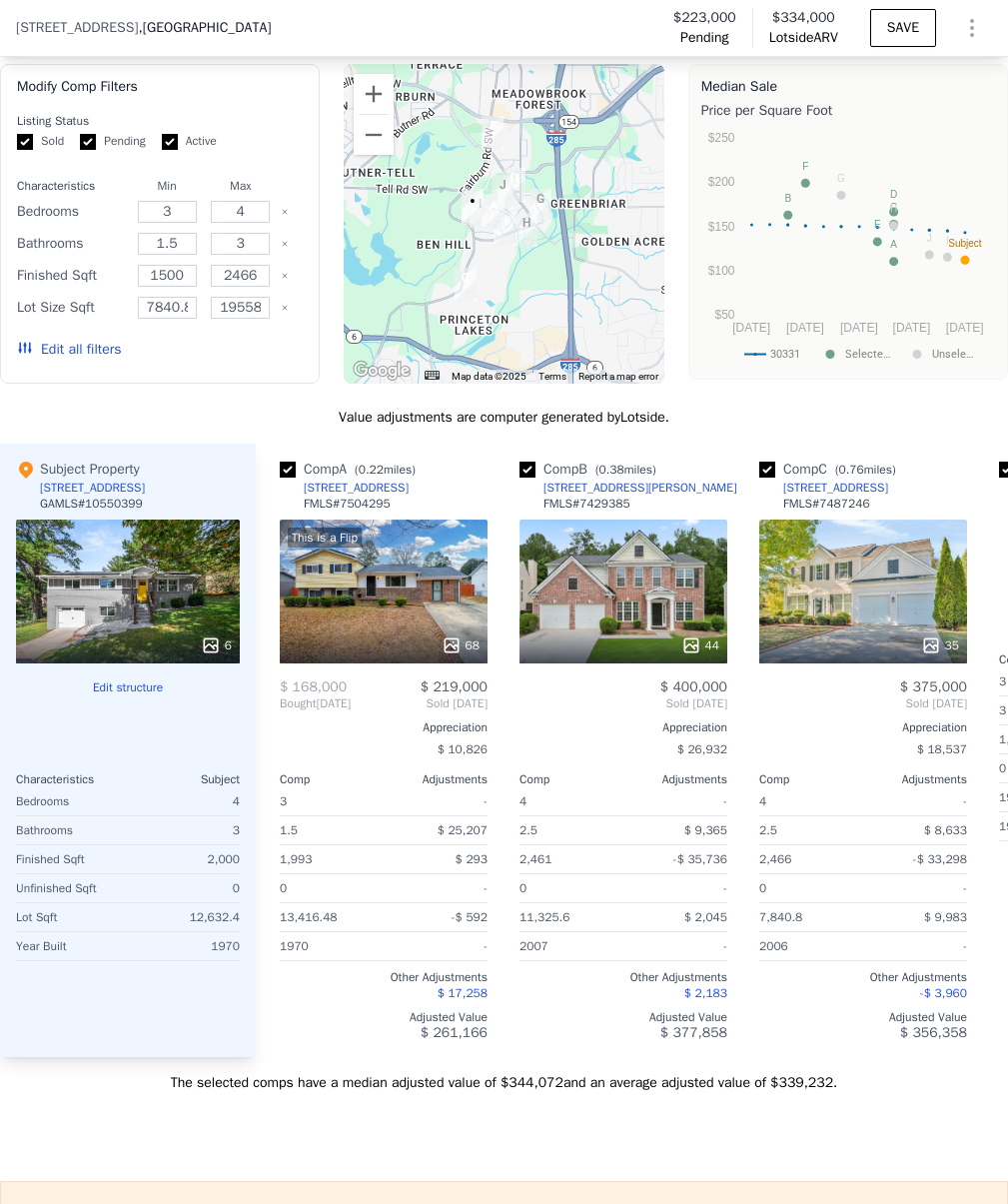 scroll, scrollTop: 2345, scrollLeft: 0, axis: vertical 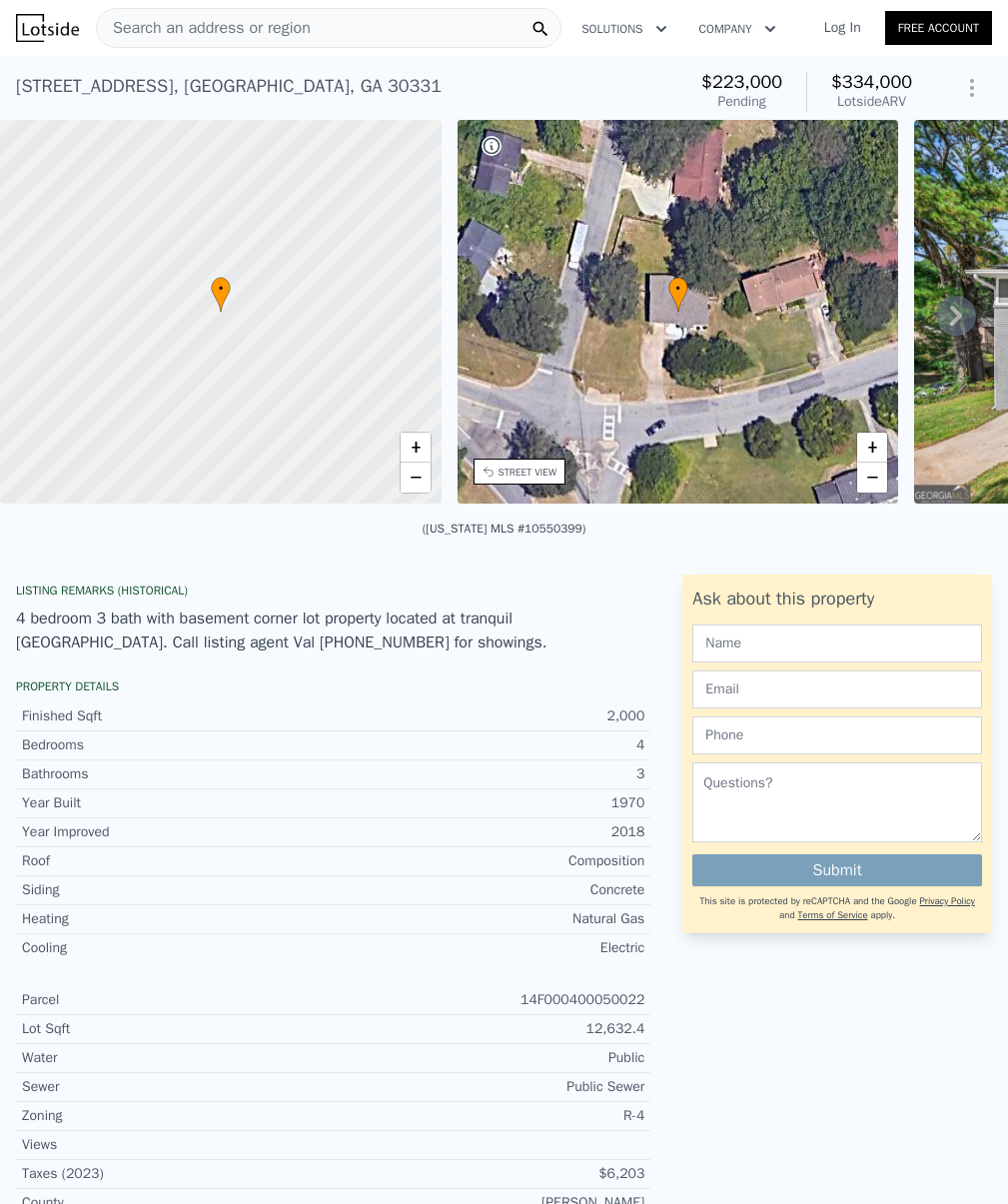 type on "1" 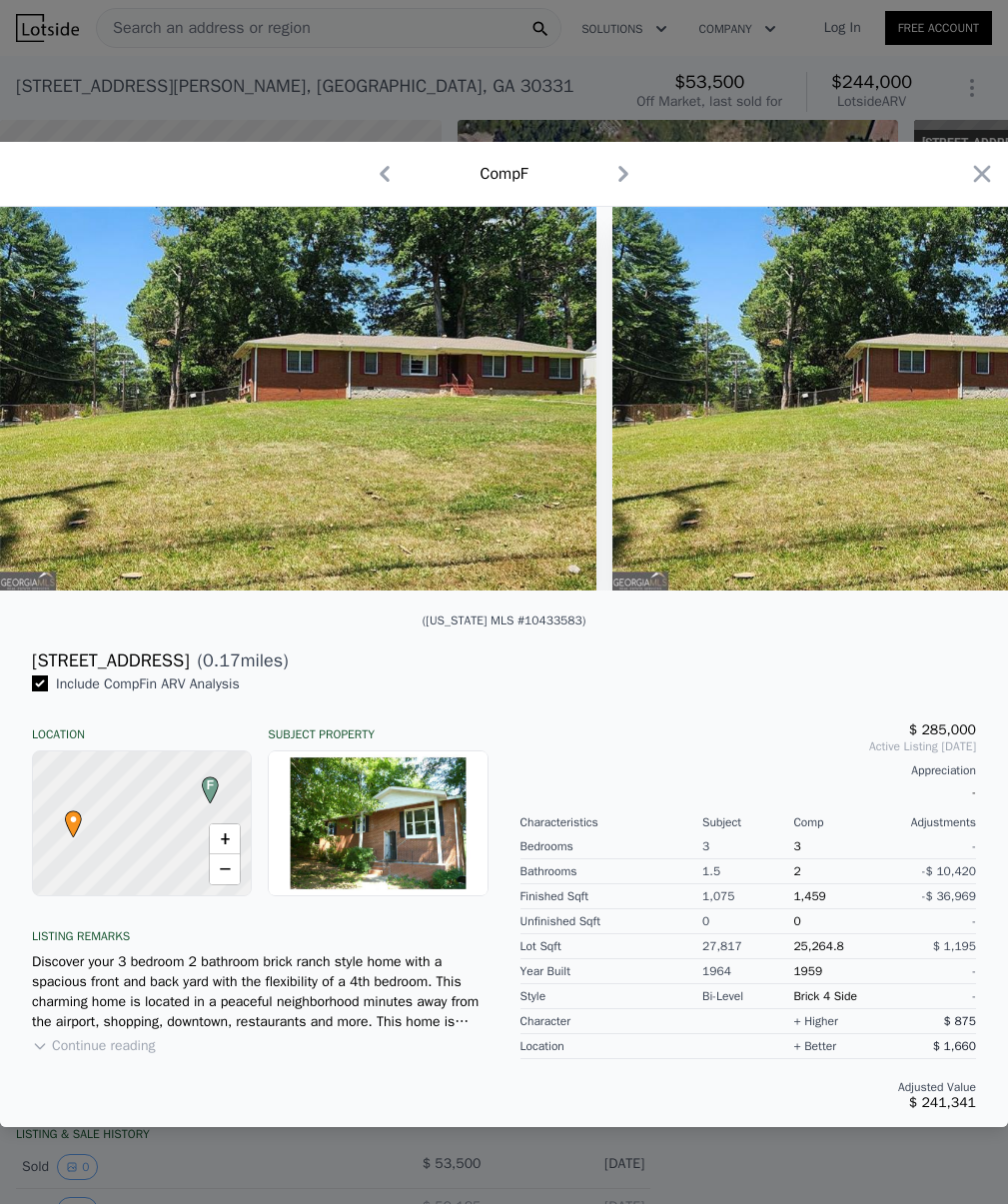 click at bounding box center (504, 602) 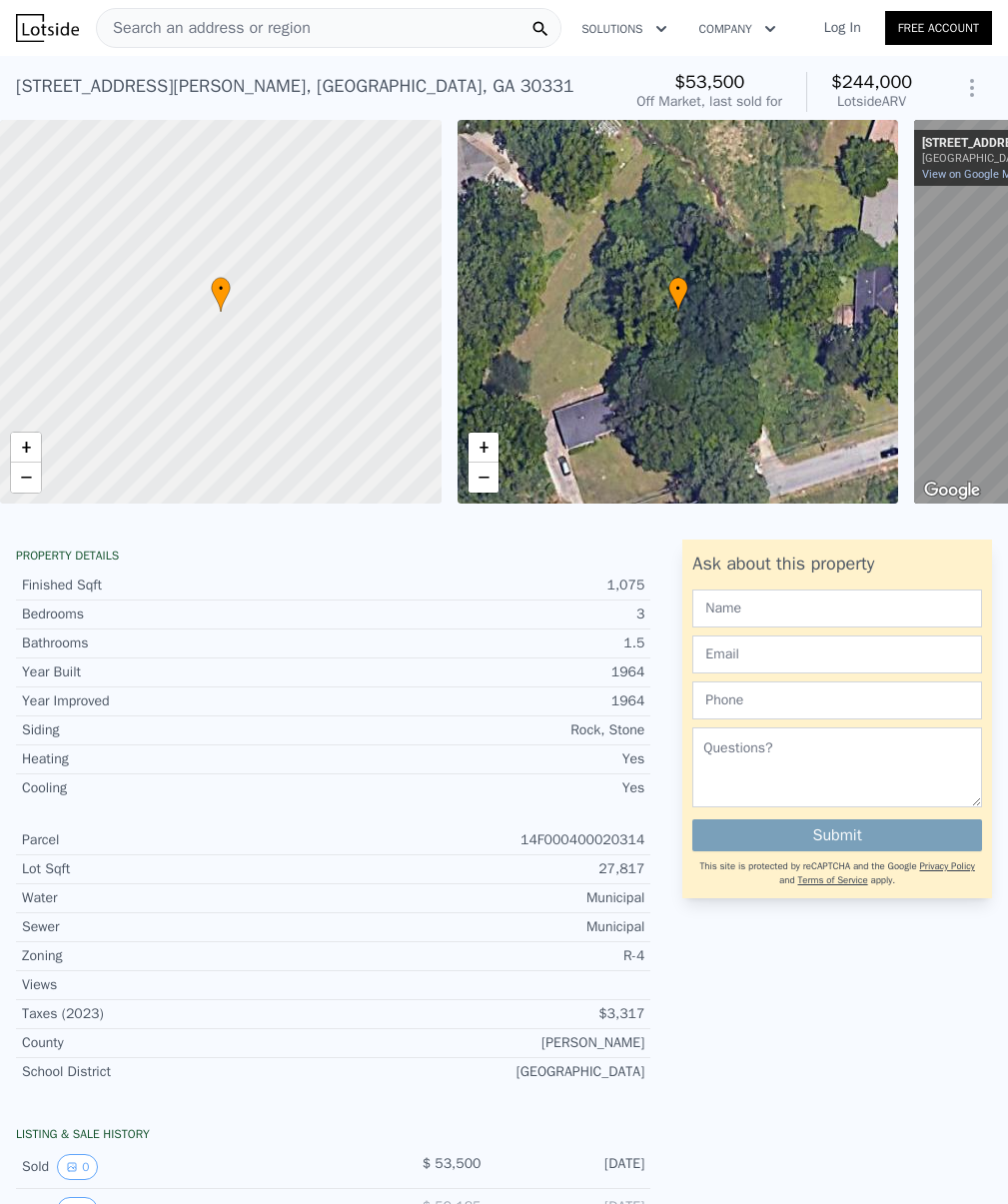 click on "[STREET_ADDRESS][PERSON_NAME]" at bounding box center (295, 86) 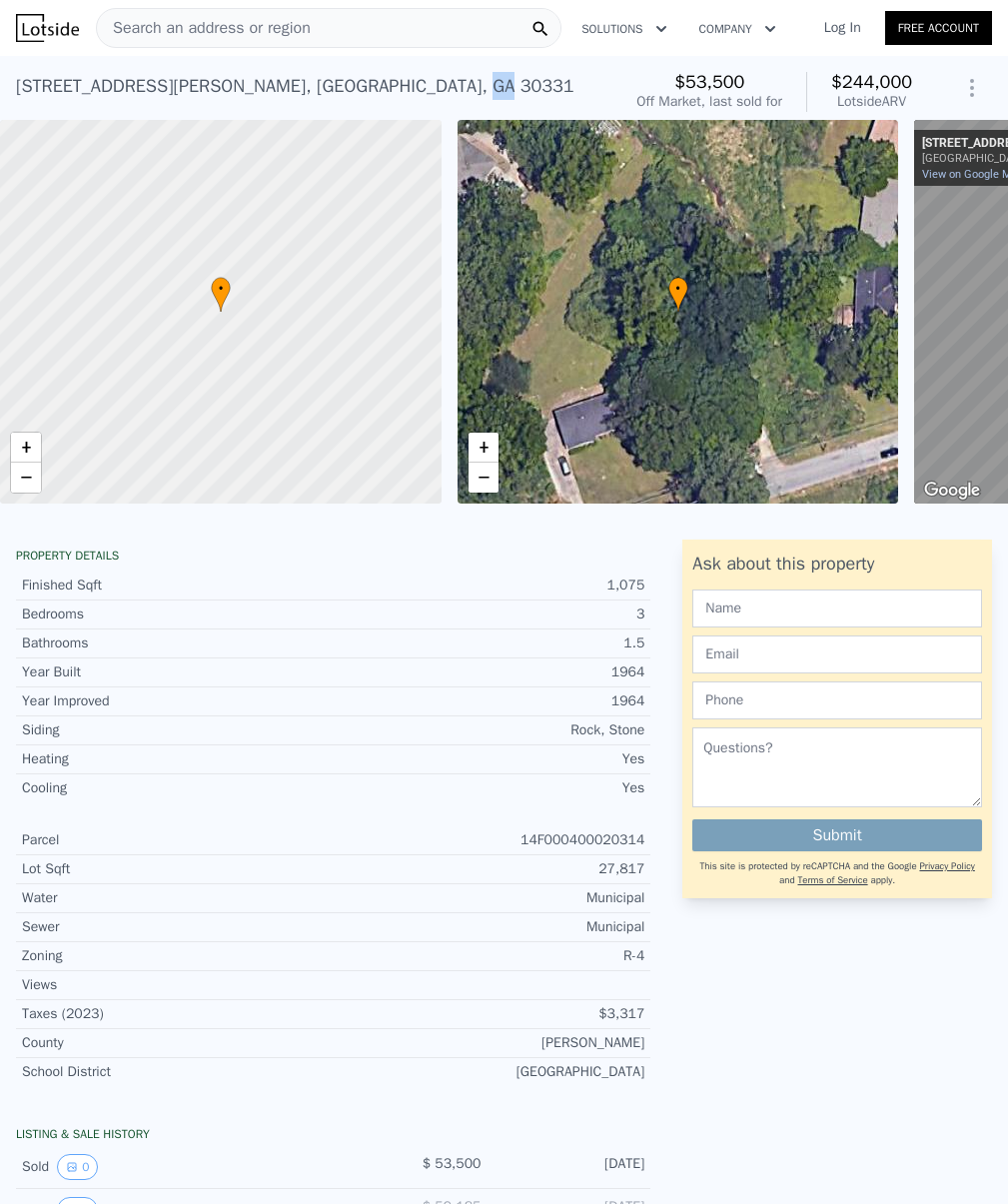 click on "[STREET_ADDRESS][PERSON_NAME]" at bounding box center (295, 86) 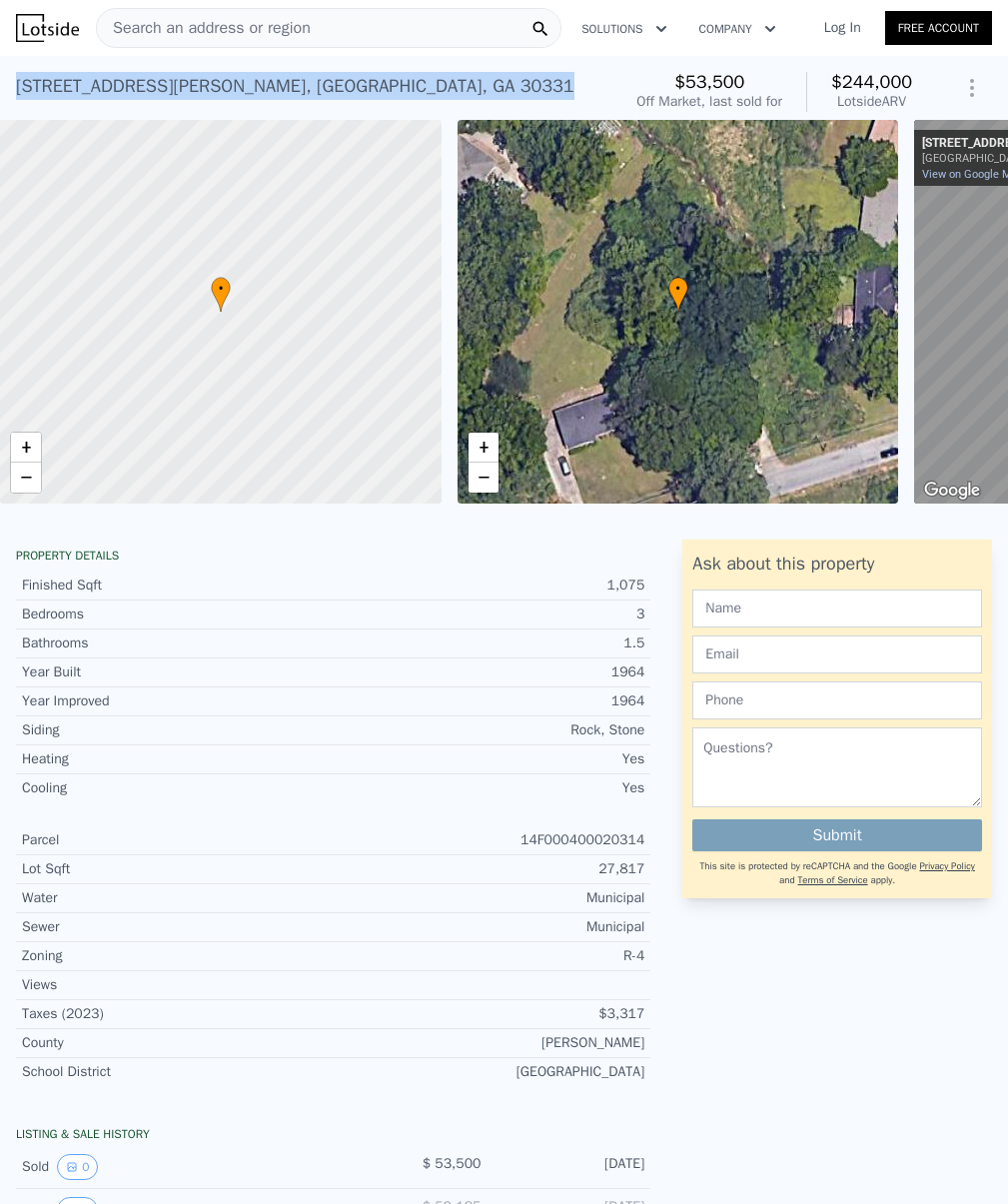 click on "[STREET_ADDRESS][PERSON_NAME]" at bounding box center [295, 86] 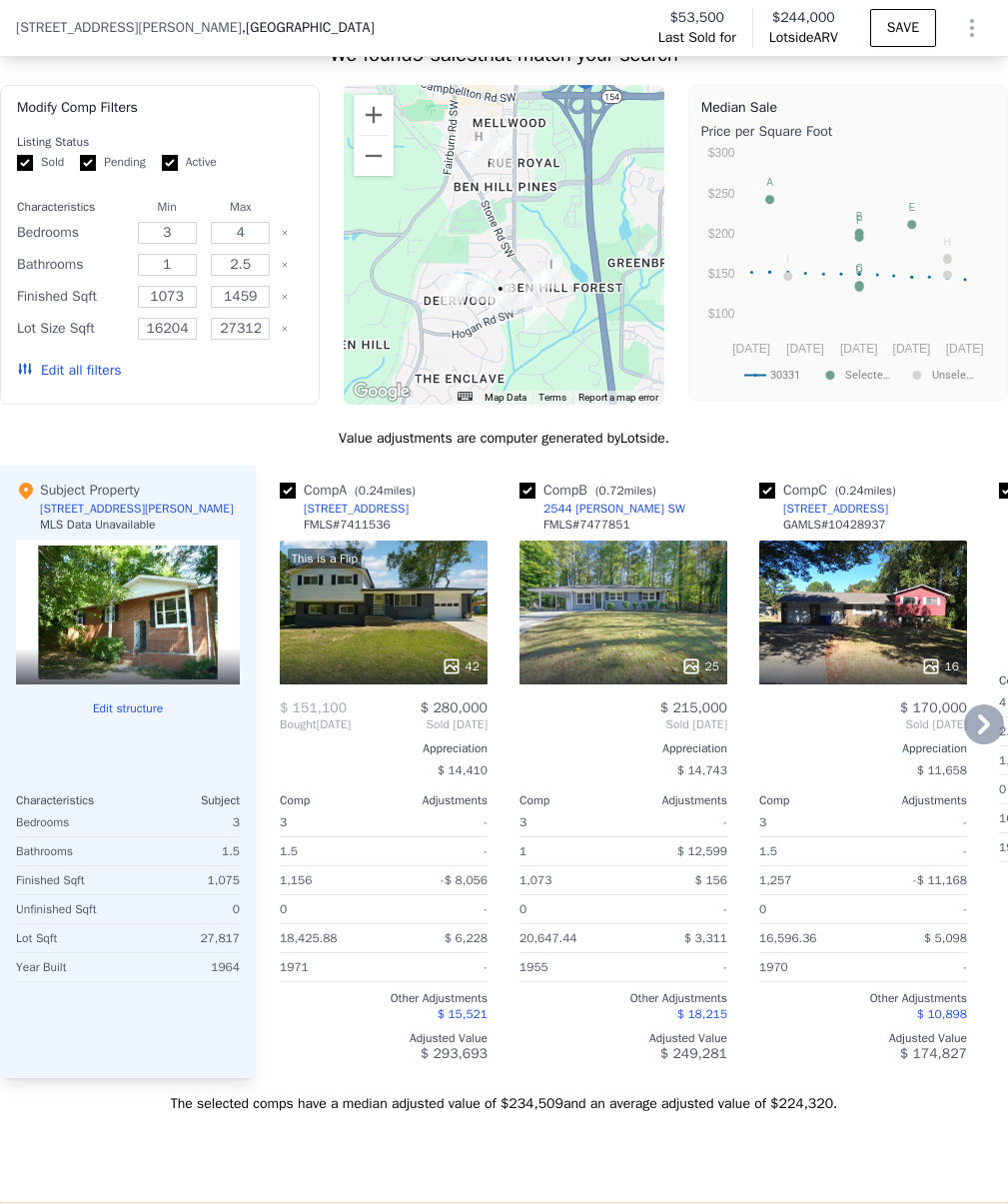 scroll, scrollTop: 2169, scrollLeft: 0, axis: vertical 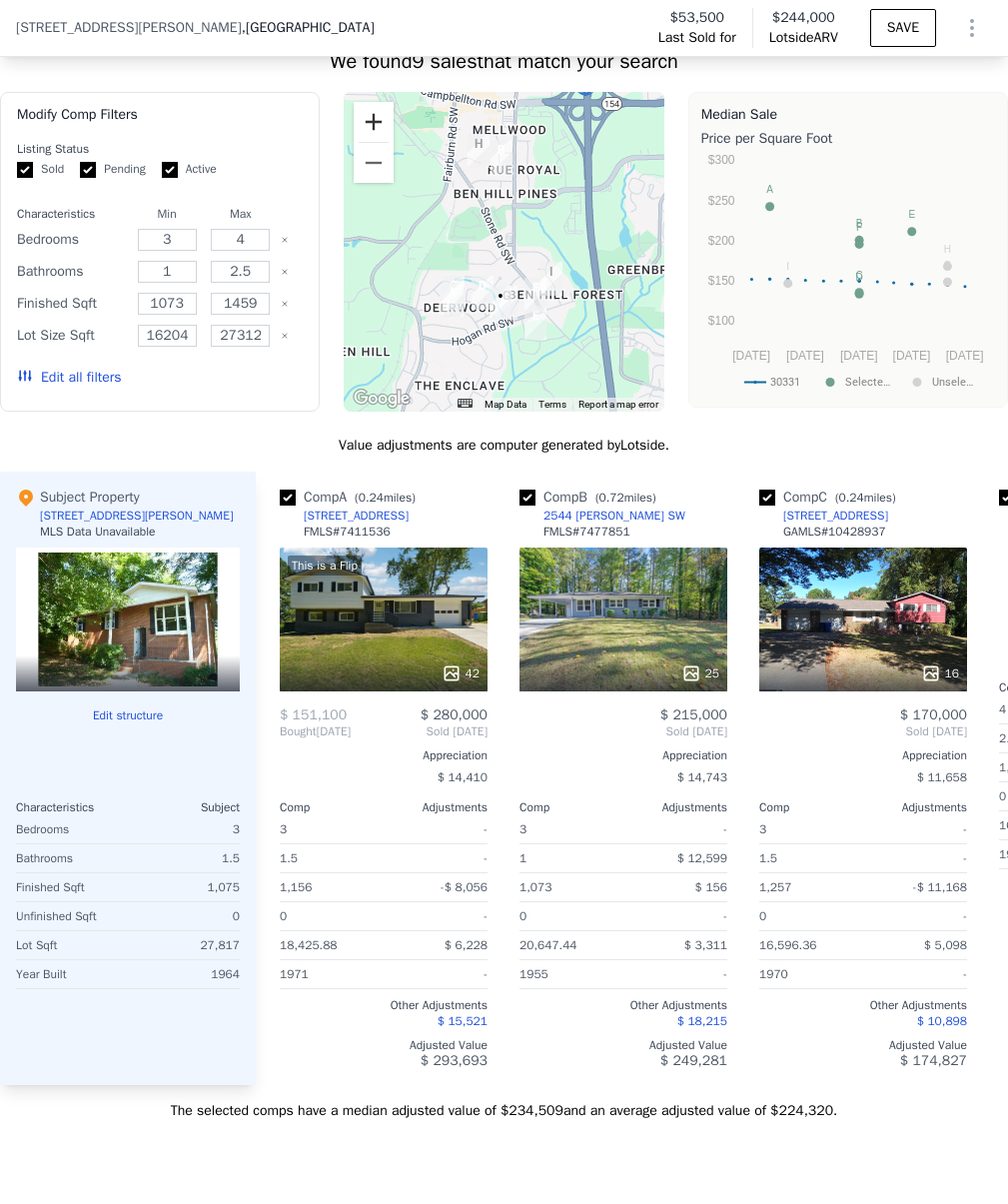 click at bounding box center [374, 122] 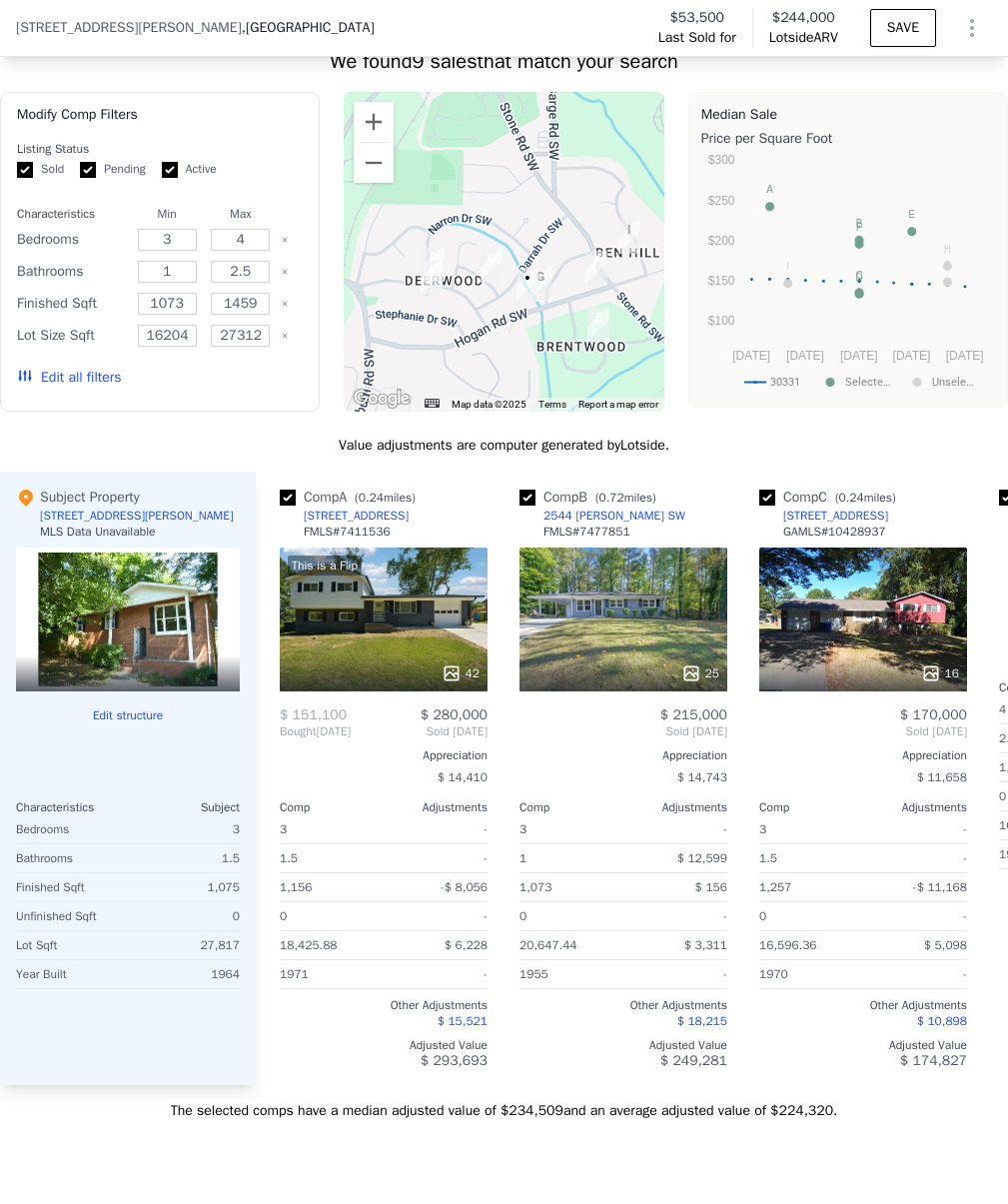 drag, startPoint x: 458, startPoint y: 300, endPoint x: 487, endPoint y: 212, distance: 92.65528 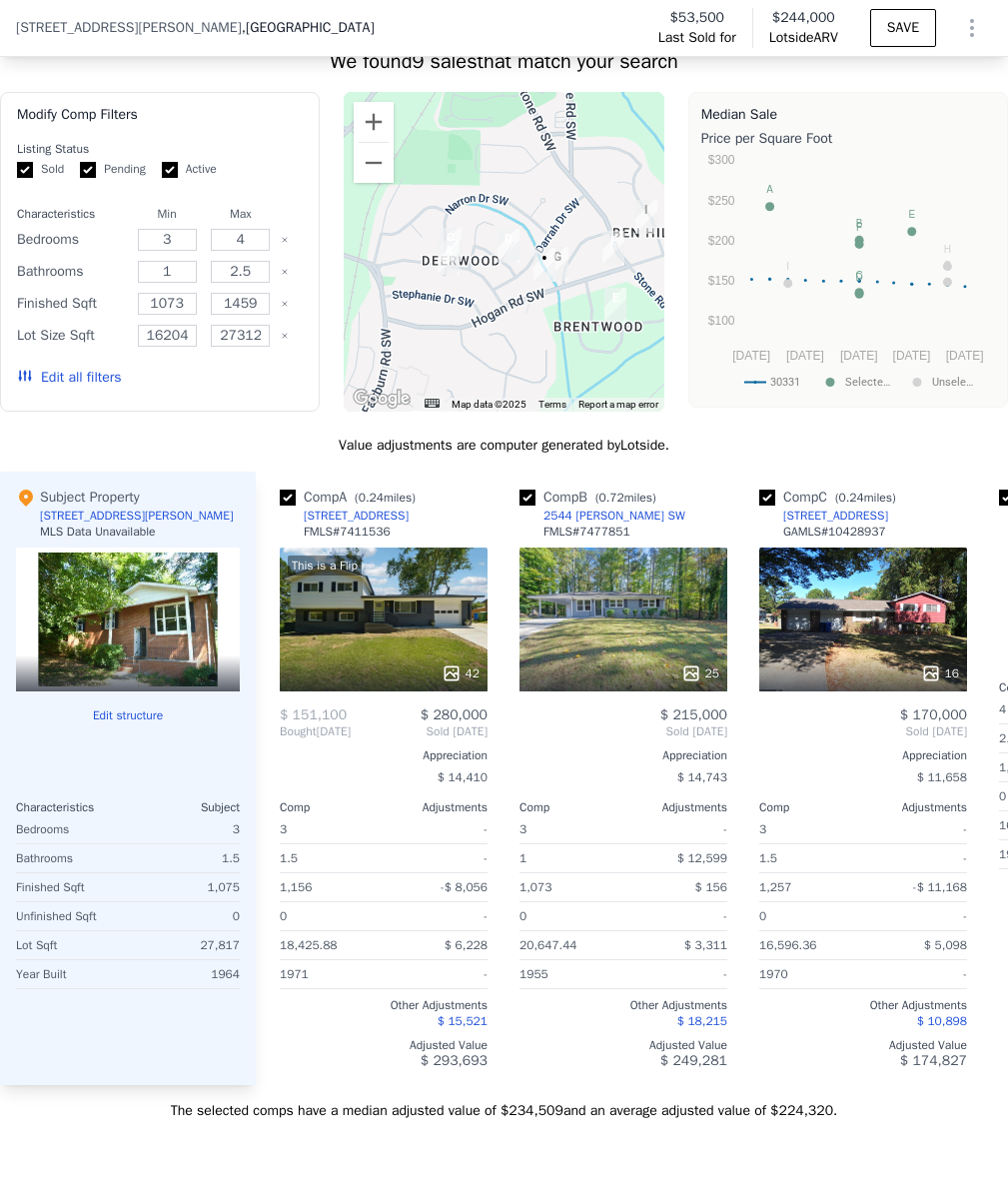 drag, startPoint x: 503, startPoint y: 207, endPoint x: 522, endPoint y: 188, distance: 26.87006 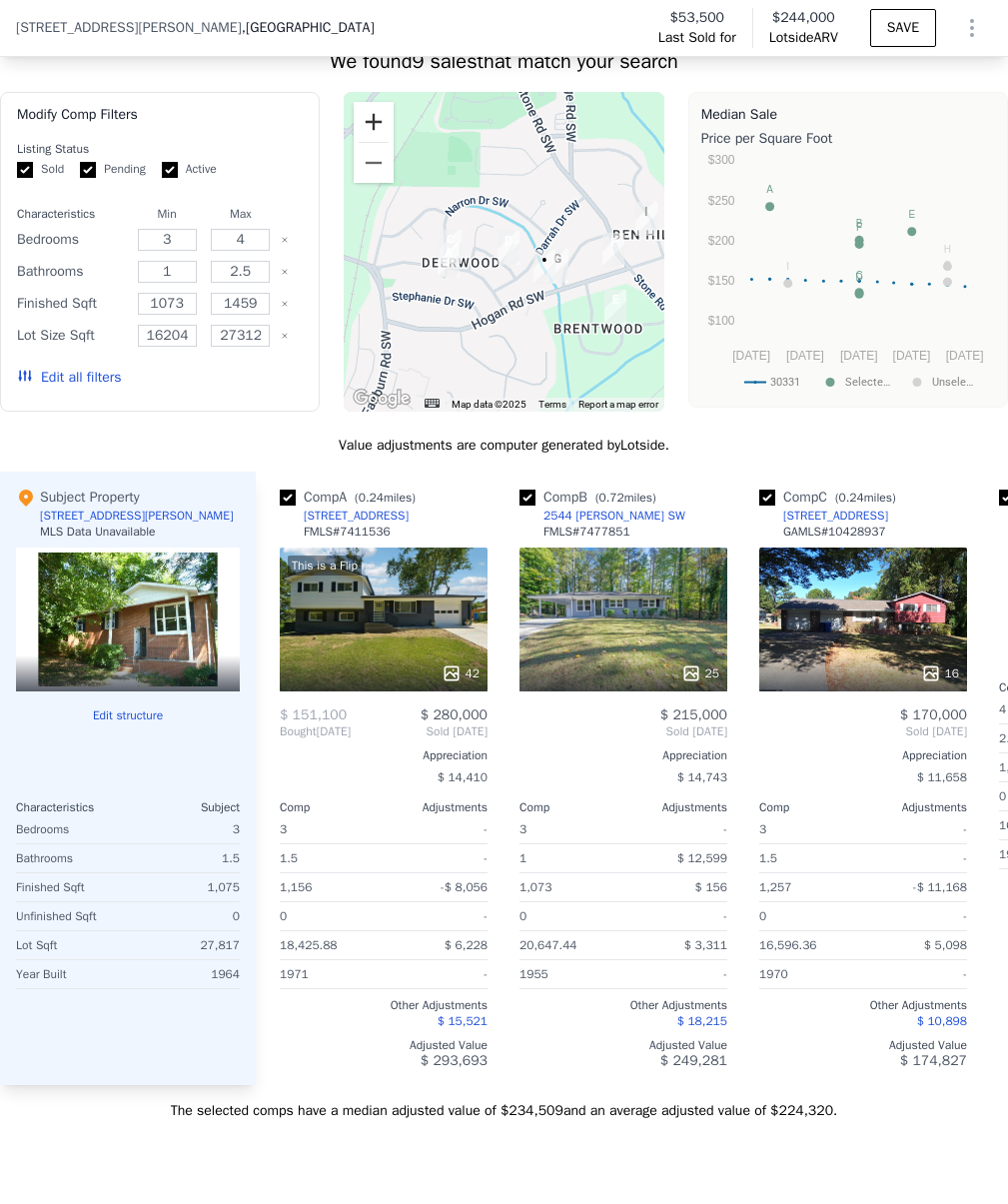 click at bounding box center [374, 122] 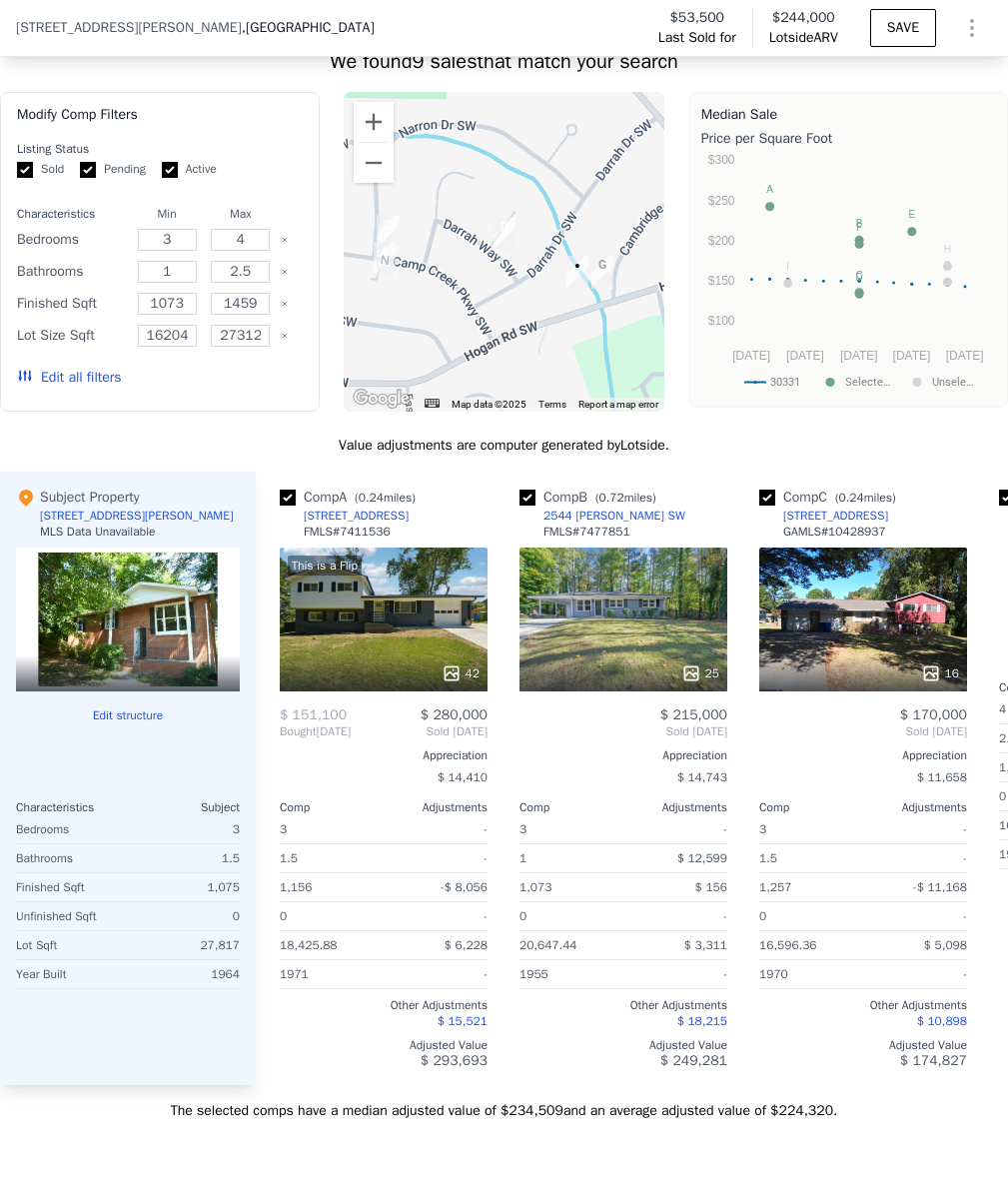 drag, startPoint x: 474, startPoint y: 262, endPoint x: 464, endPoint y: 237, distance: 26.925824 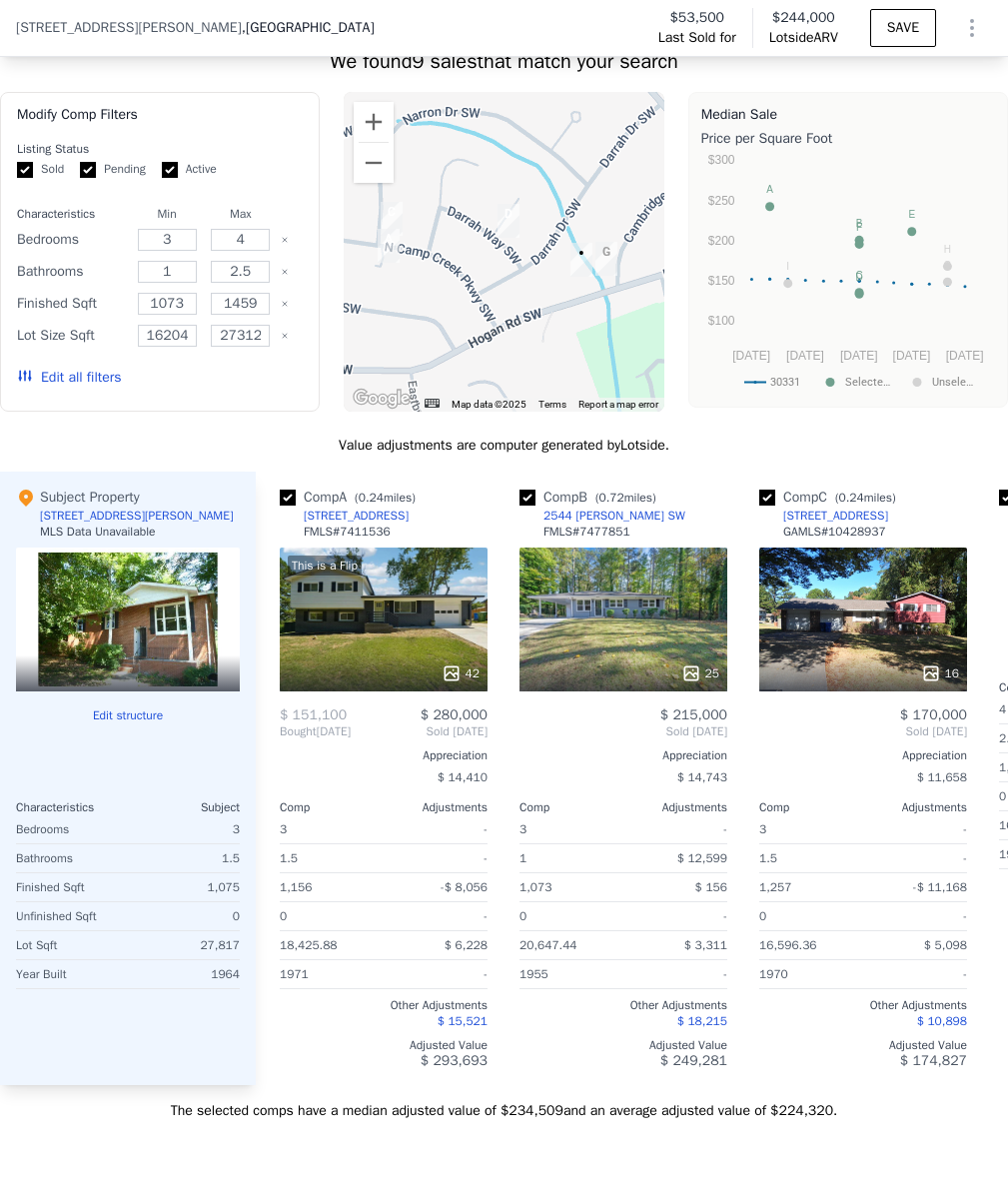 drag, startPoint x: 455, startPoint y: 247, endPoint x: 461, endPoint y: 229, distance: 18.973666 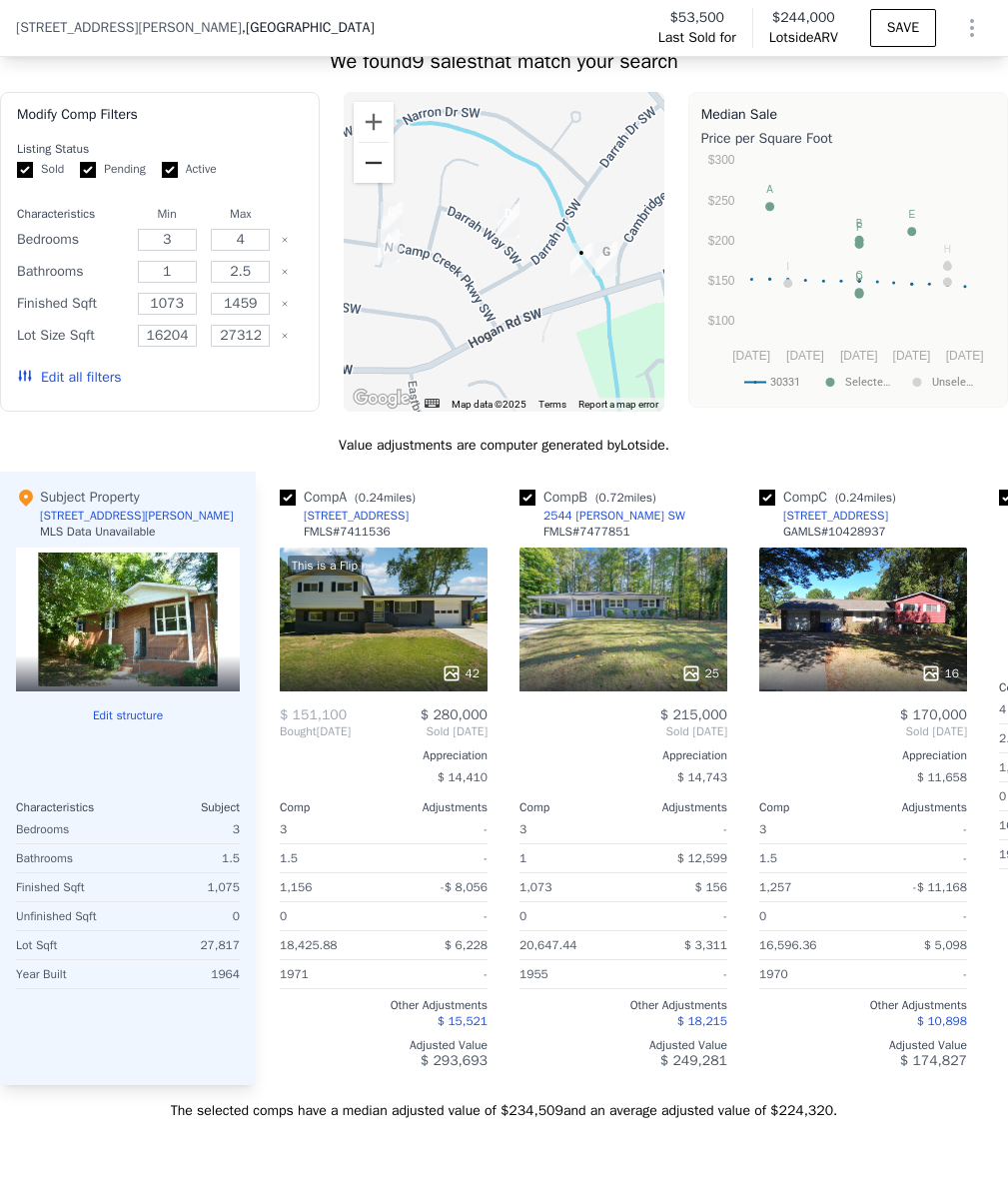 click at bounding box center [374, 163] 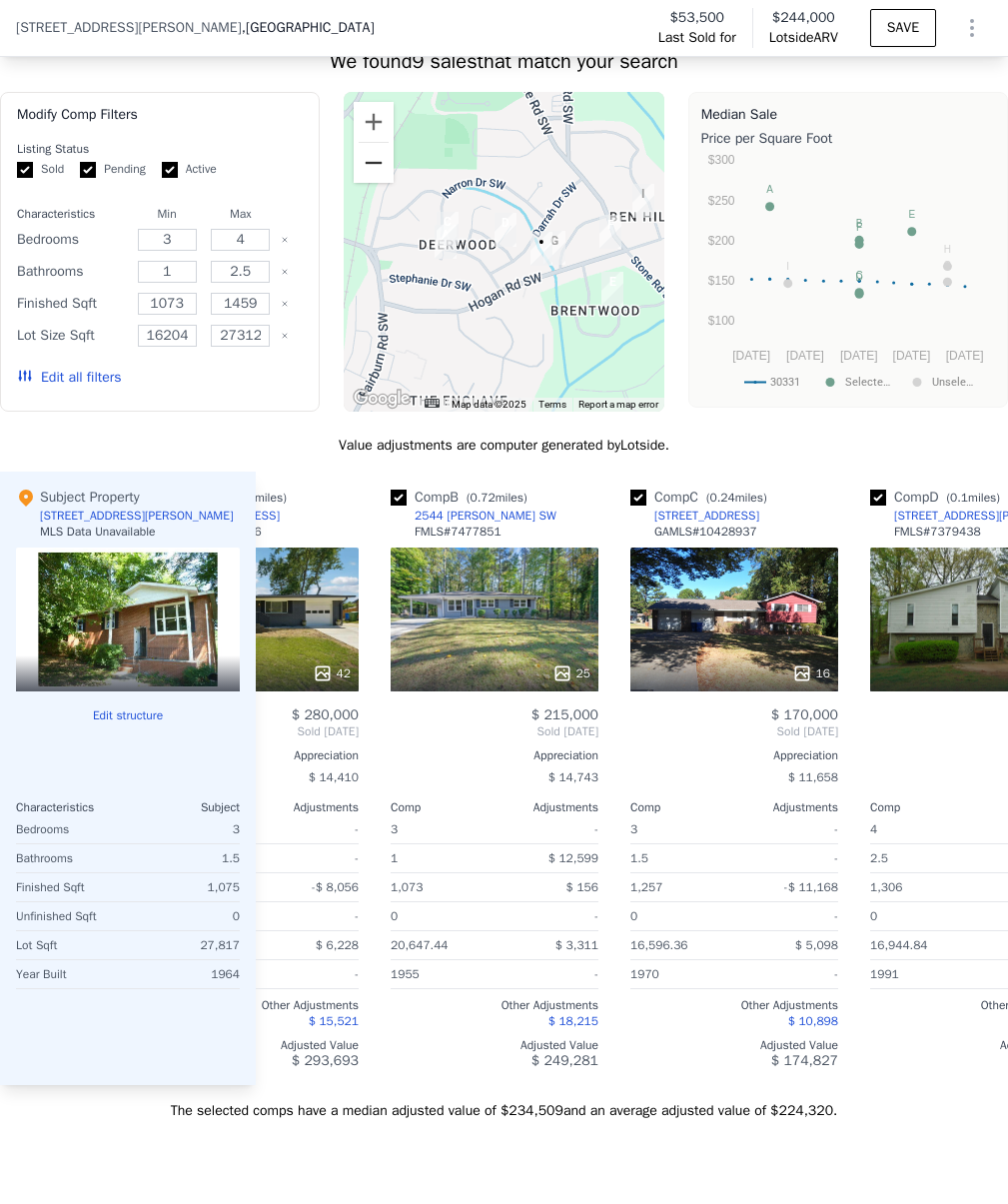 scroll, scrollTop: 0, scrollLeft: 0, axis: both 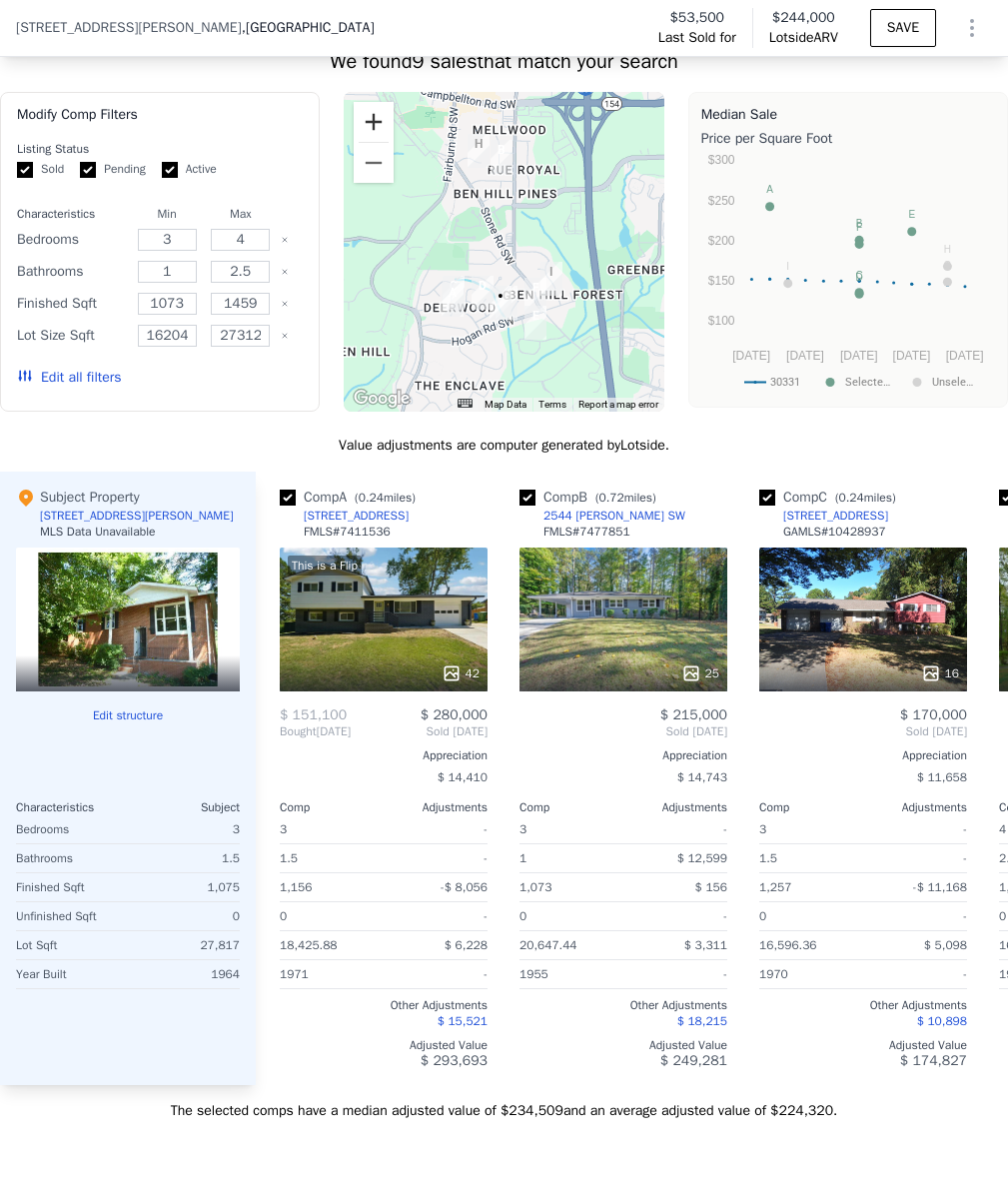 click at bounding box center (374, 122) 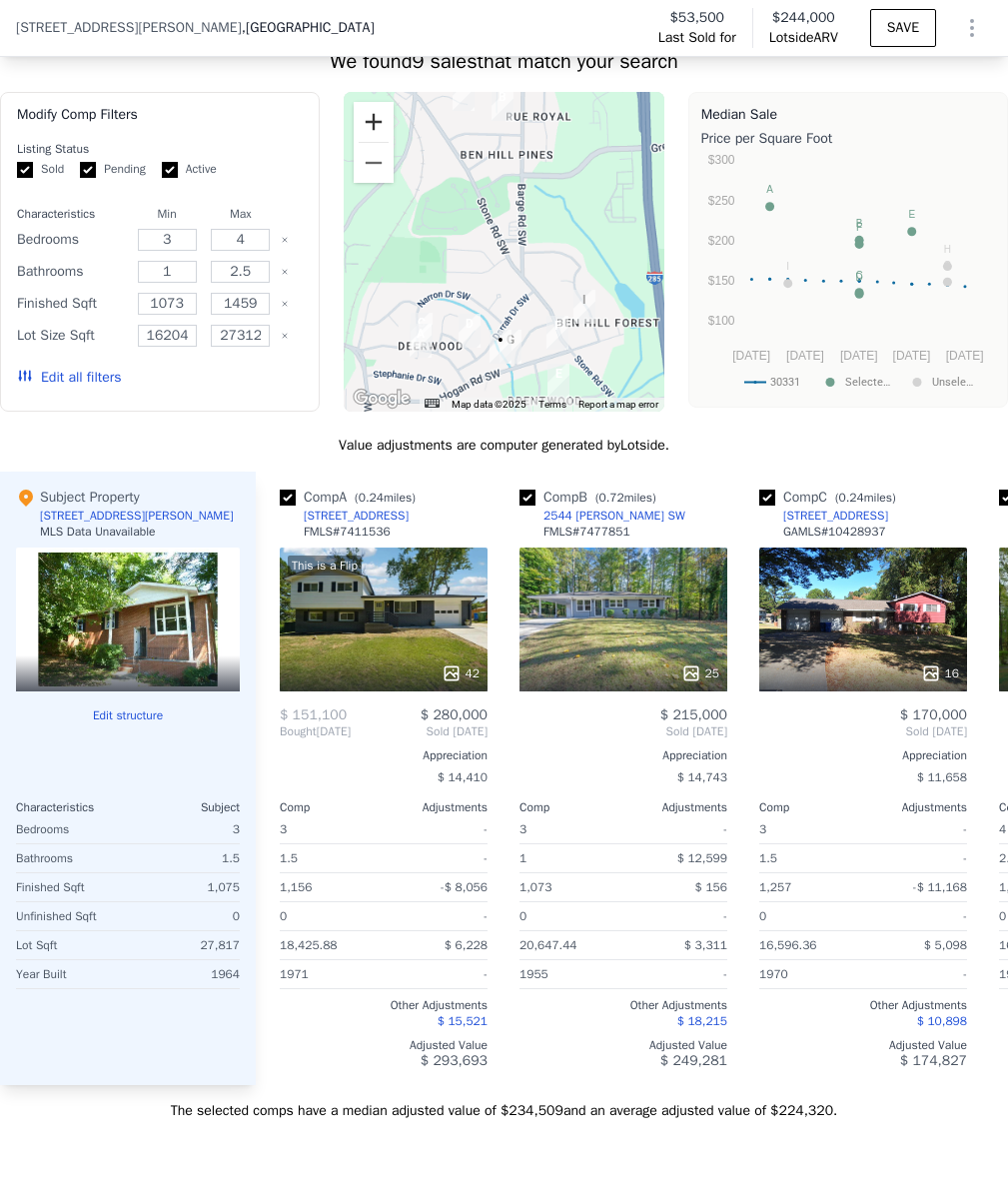 click at bounding box center (374, 122) 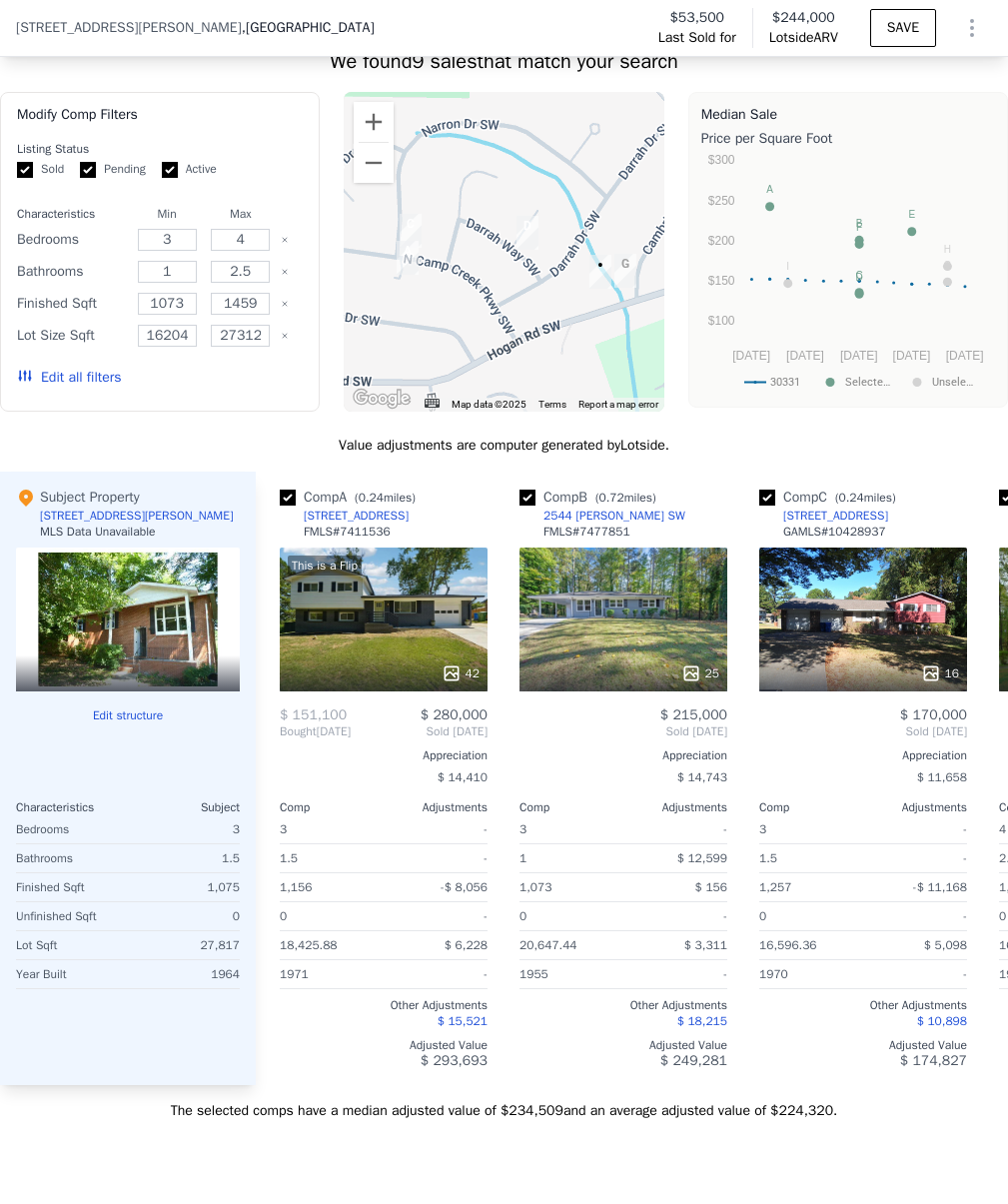 drag, startPoint x: 477, startPoint y: 264, endPoint x: 574, endPoint y: 44, distance: 240.435 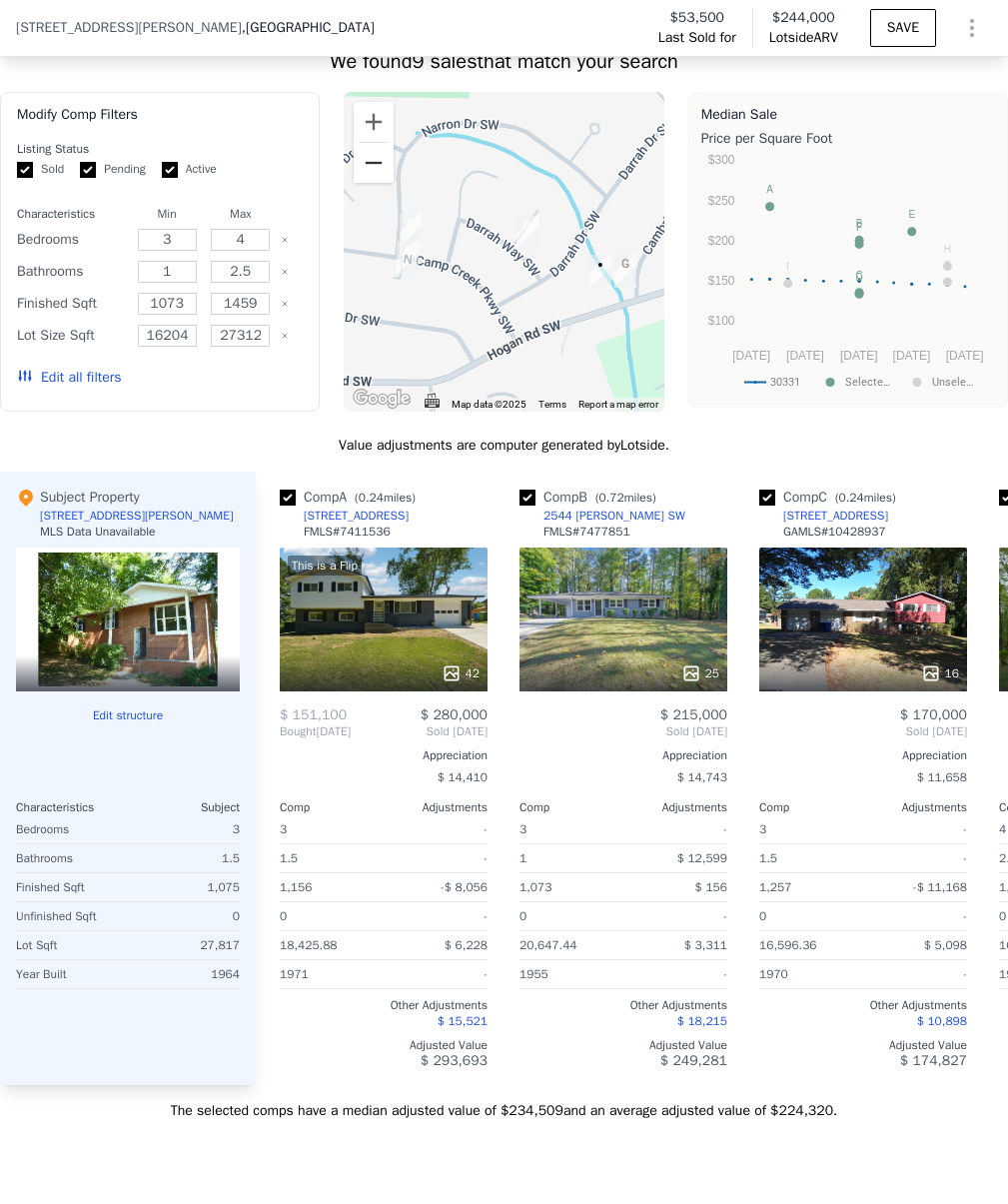 click at bounding box center (374, 163) 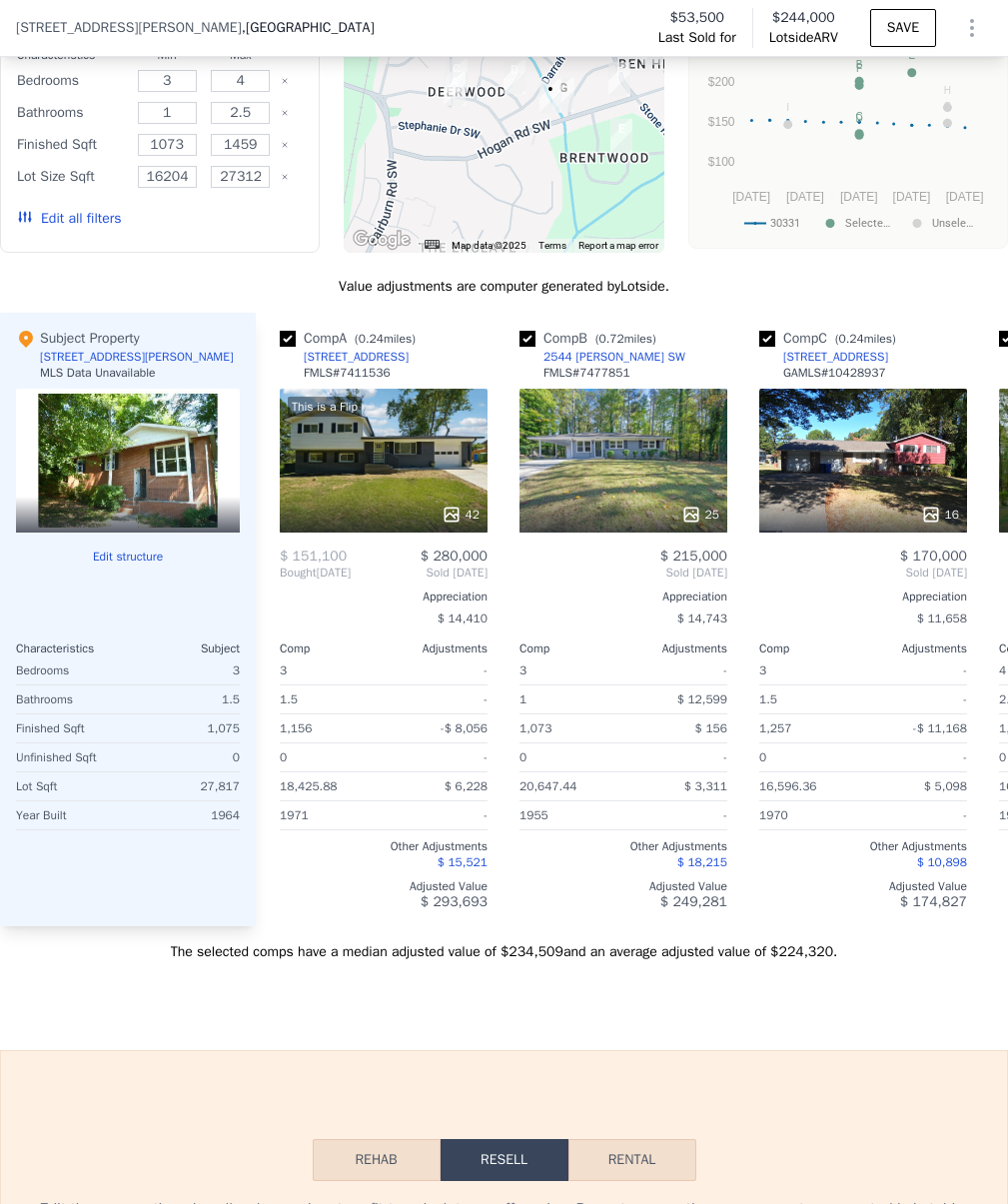 scroll, scrollTop: 2379, scrollLeft: 0, axis: vertical 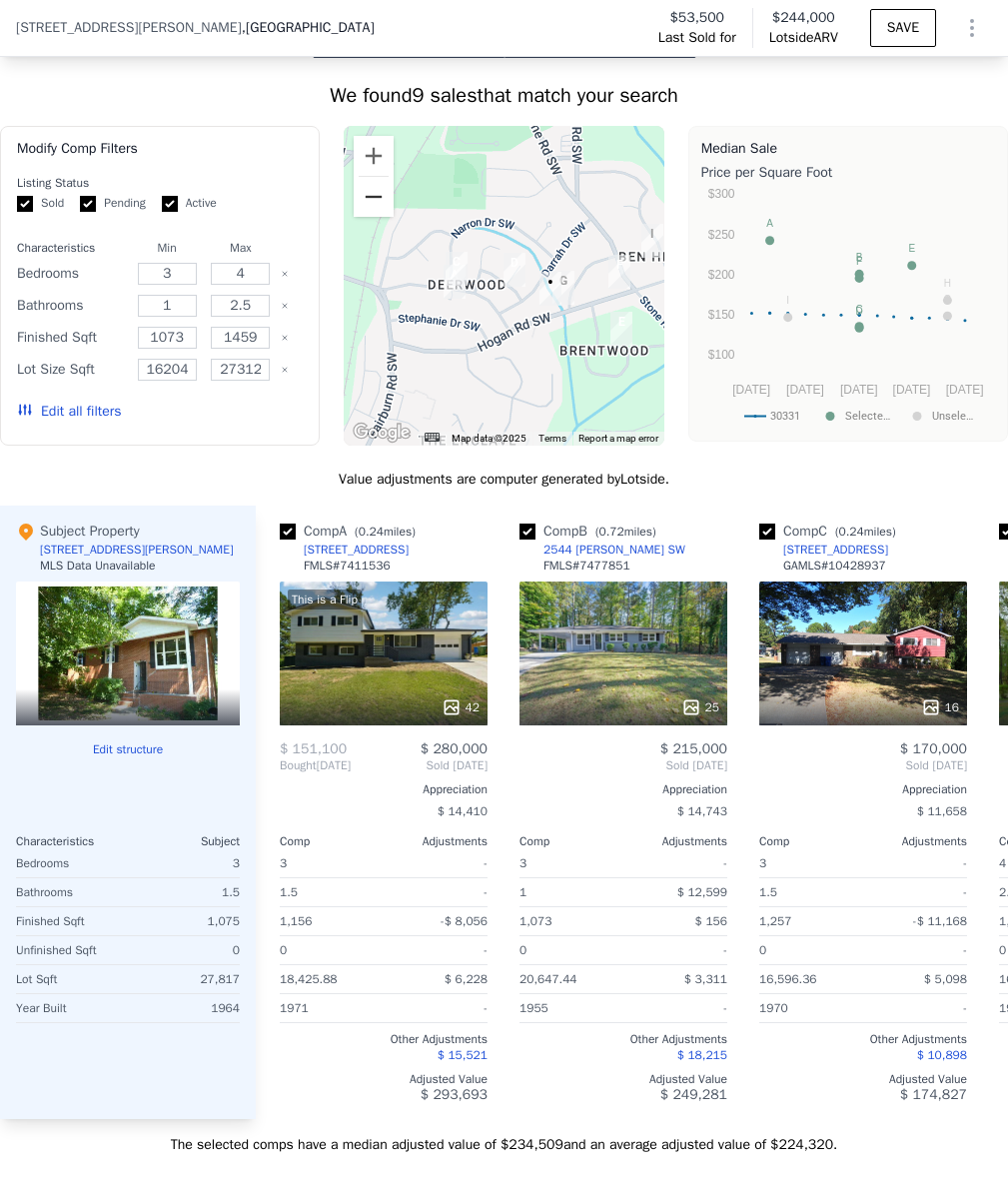 click at bounding box center [374, 197] 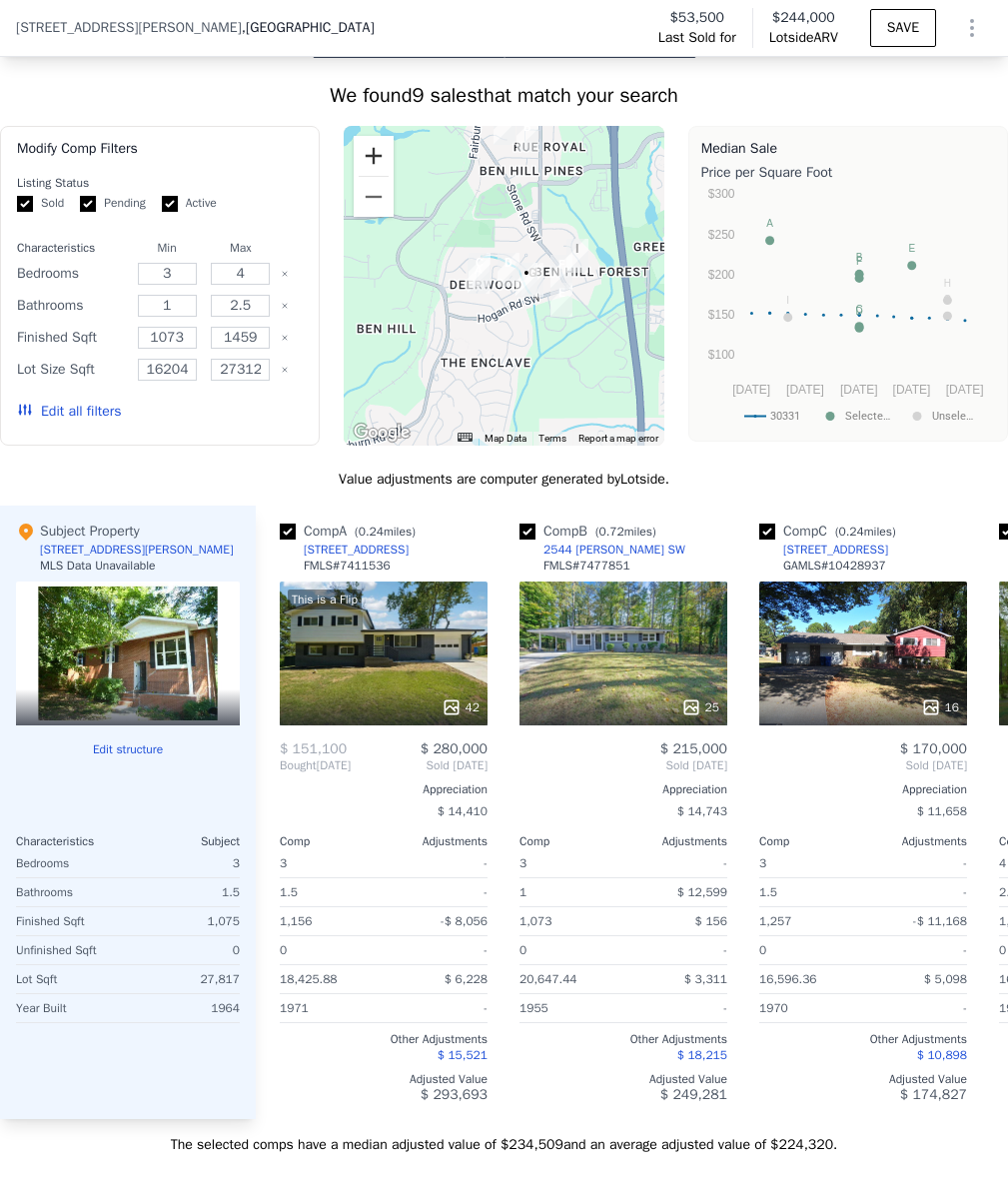 click at bounding box center [374, 156] 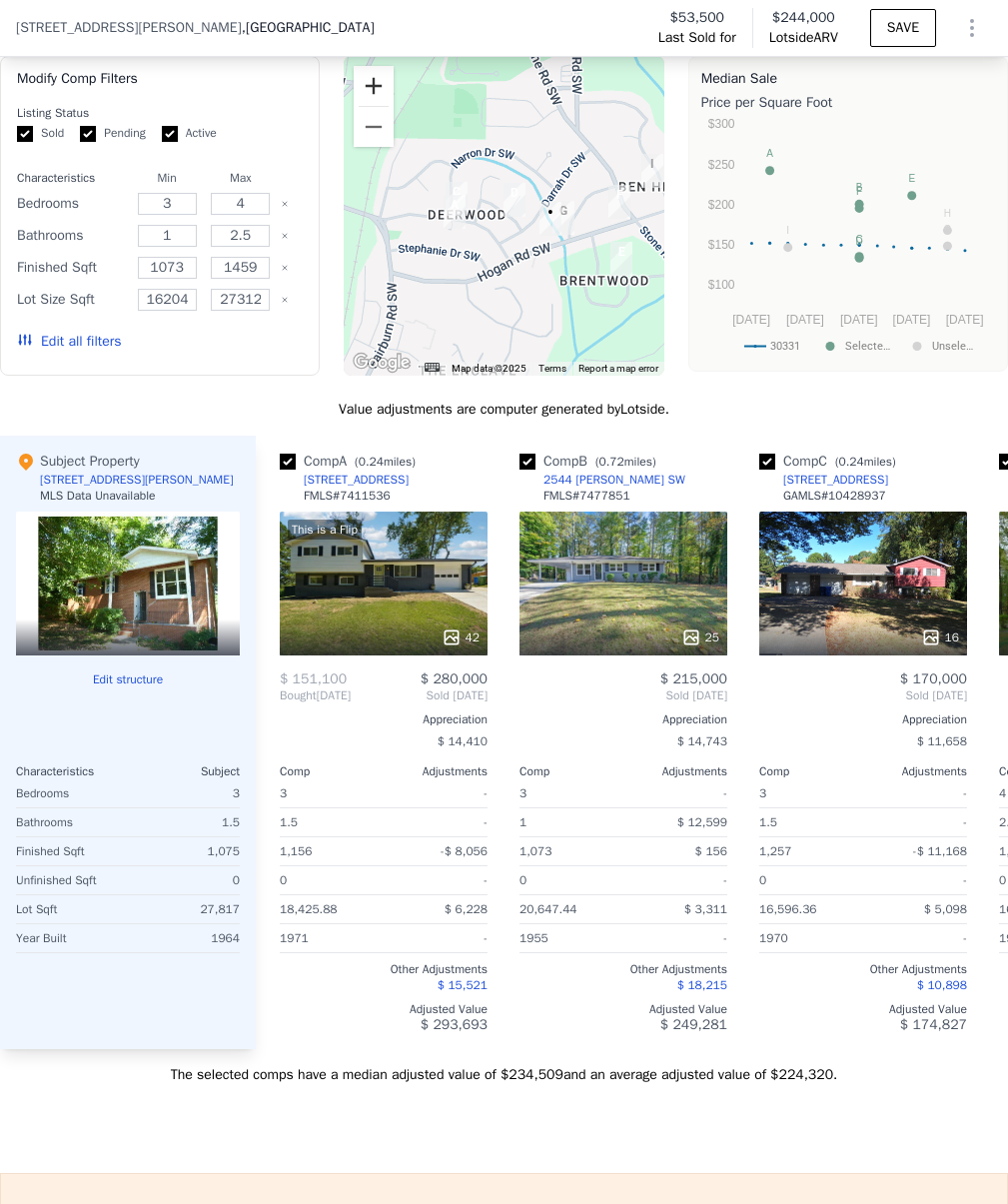 scroll, scrollTop: 2197, scrollLeft: 0, axis: vertical 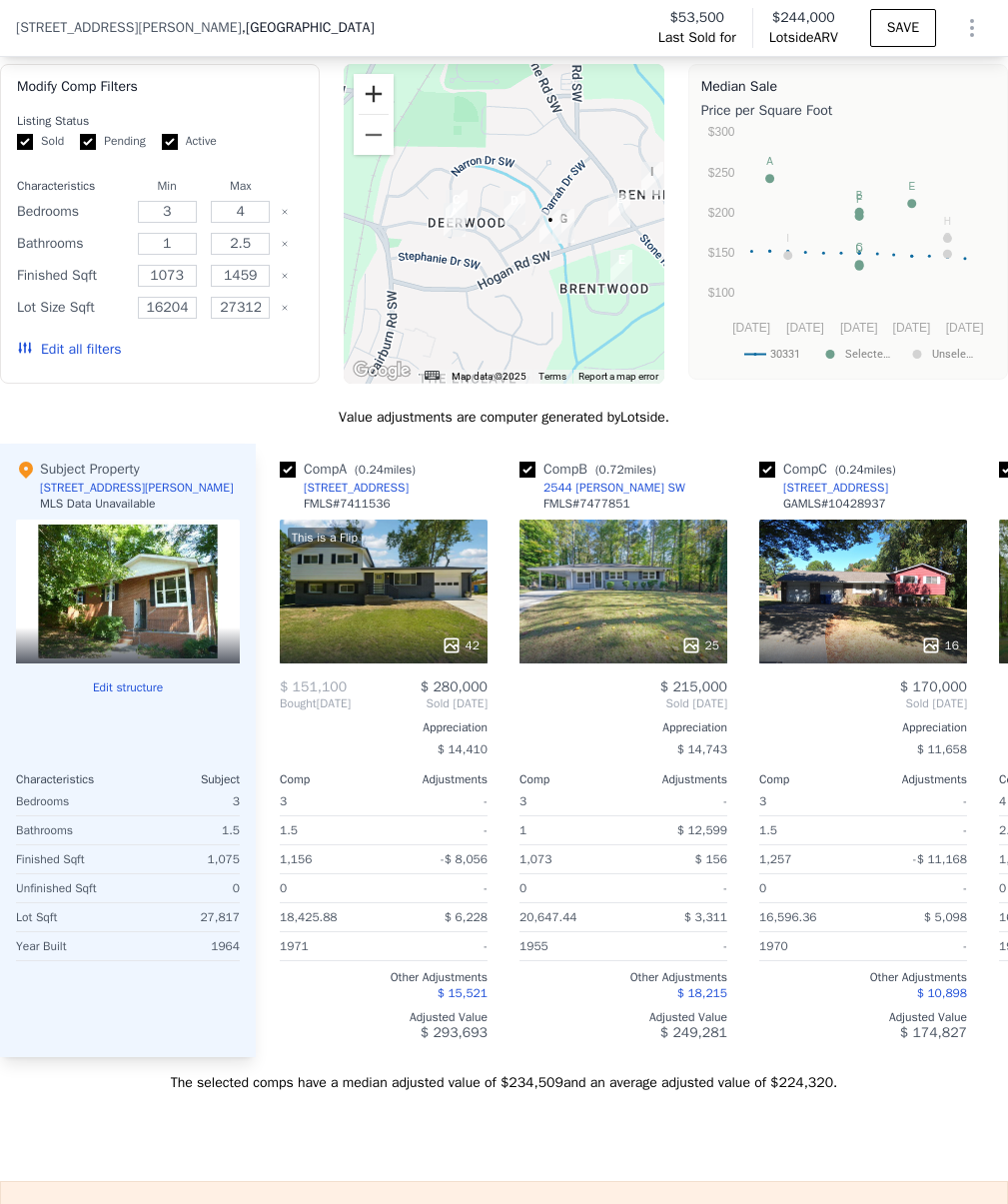 click at bounding box center [374, 94] 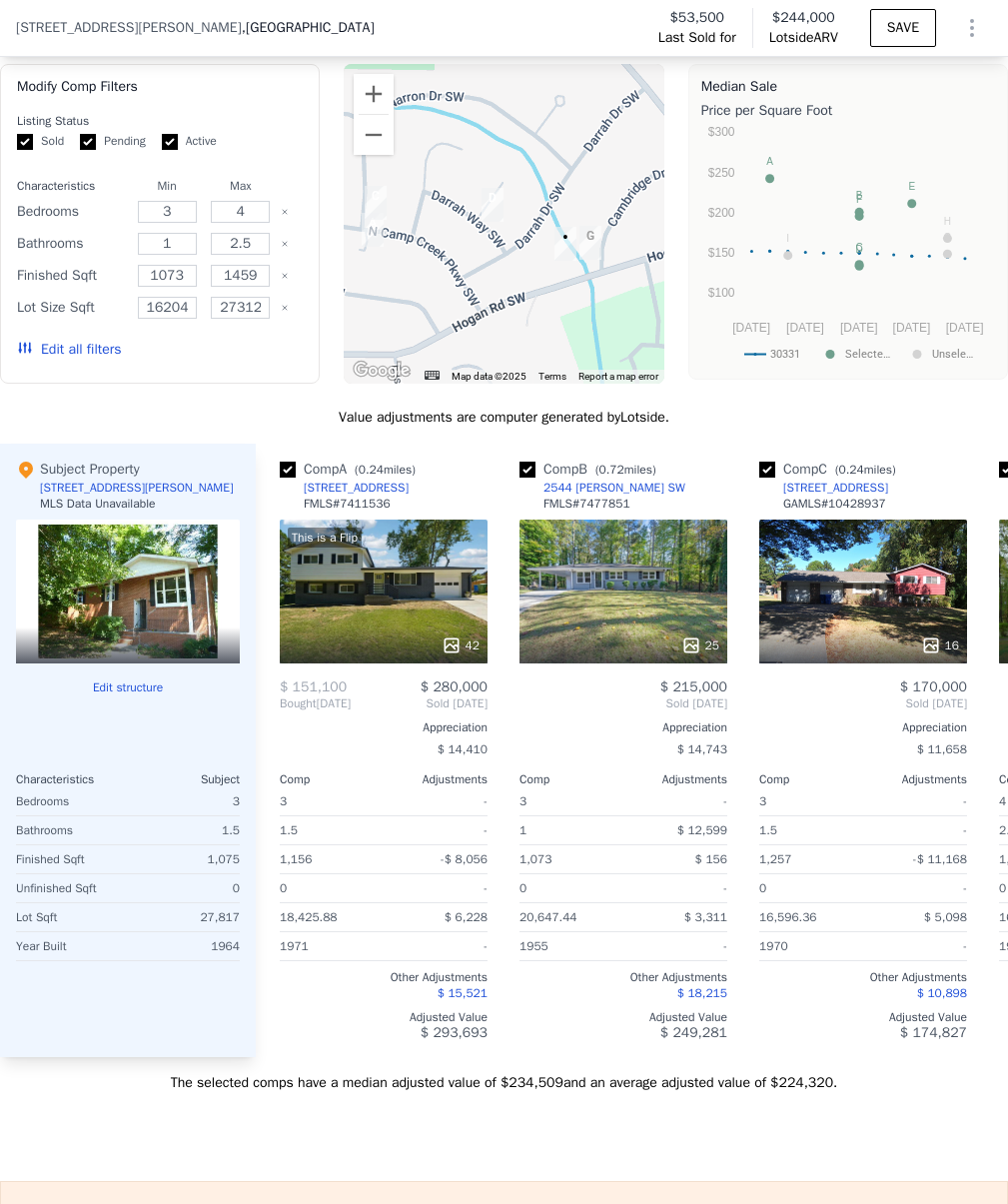 drag, startPoint x: 480, startPoint y: 310, endPoint x: 442, endPoint y: 310, distance: 38 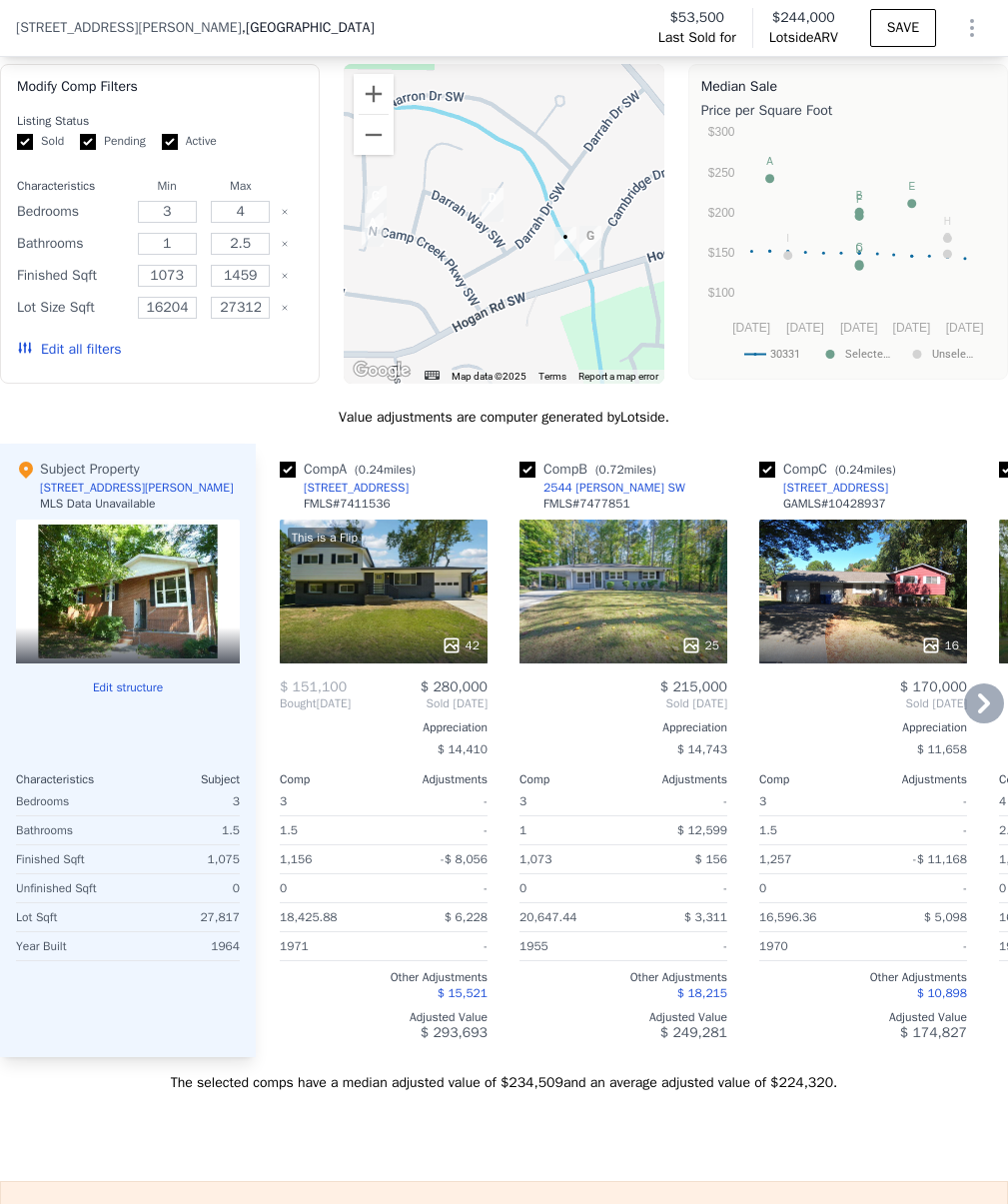 click on "This is a Flip 42" at bounding box center [384, 592] 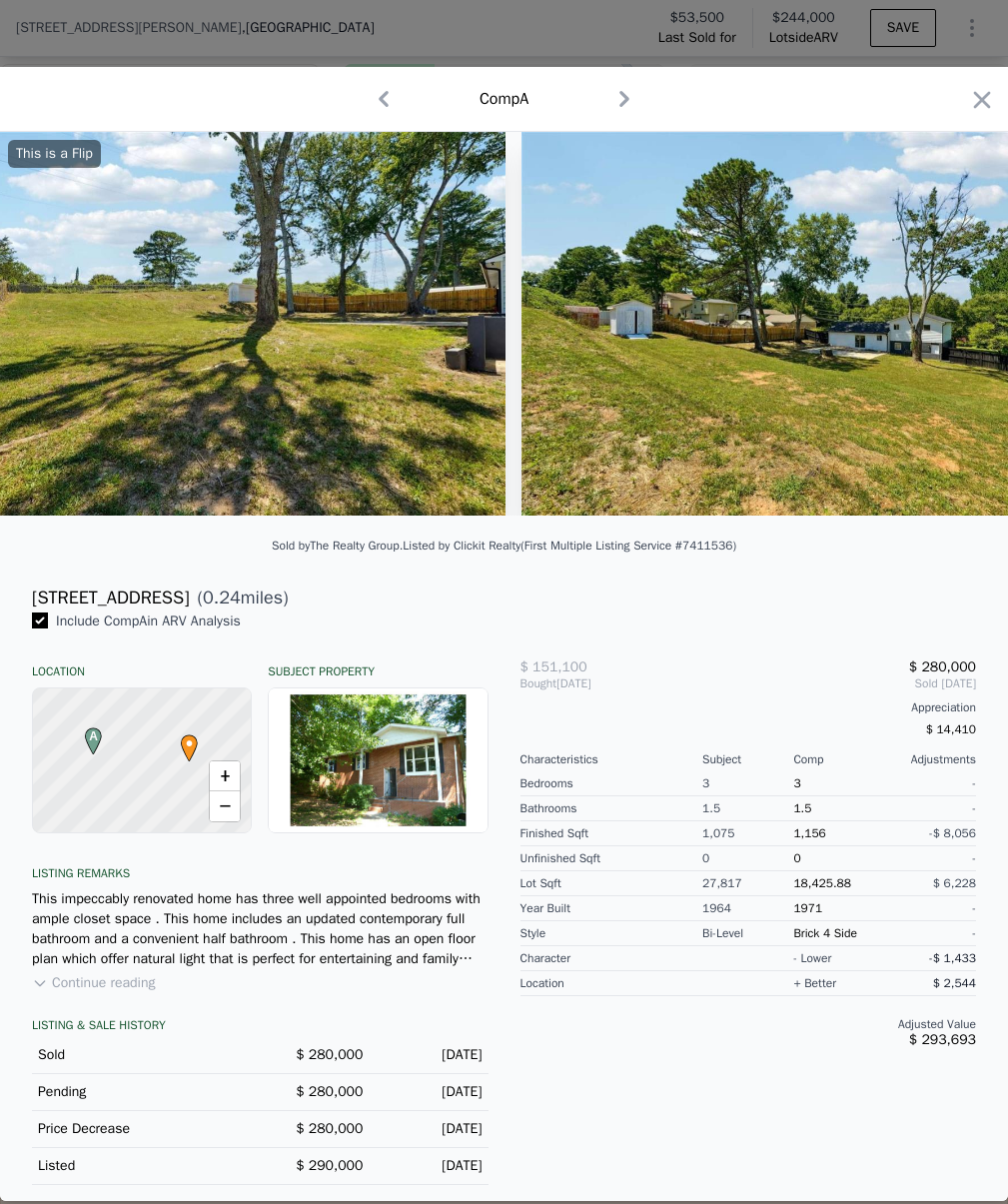 scroll, scrollTop: 0, scrollLeft: 23854, axis: horizontal 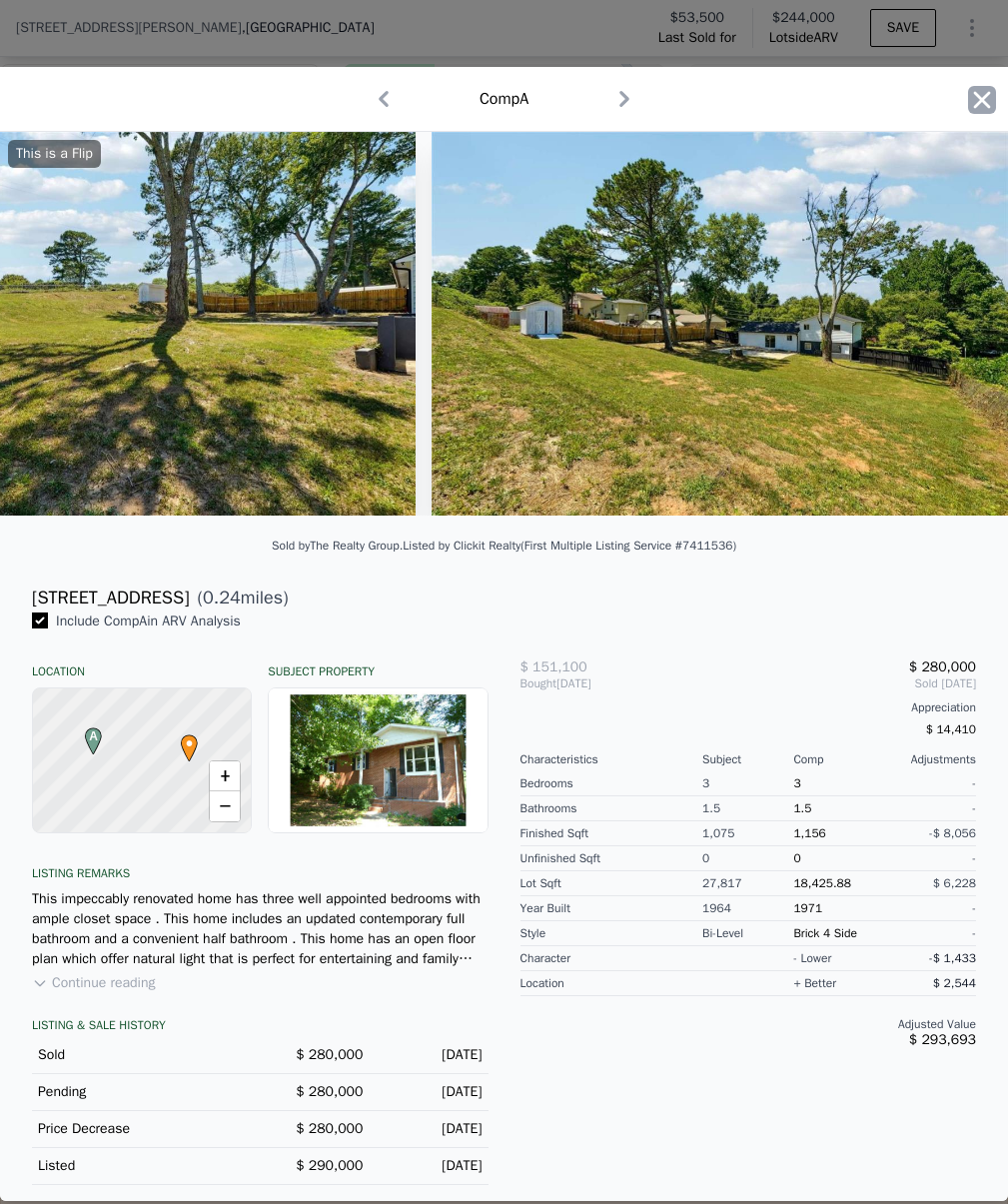 click 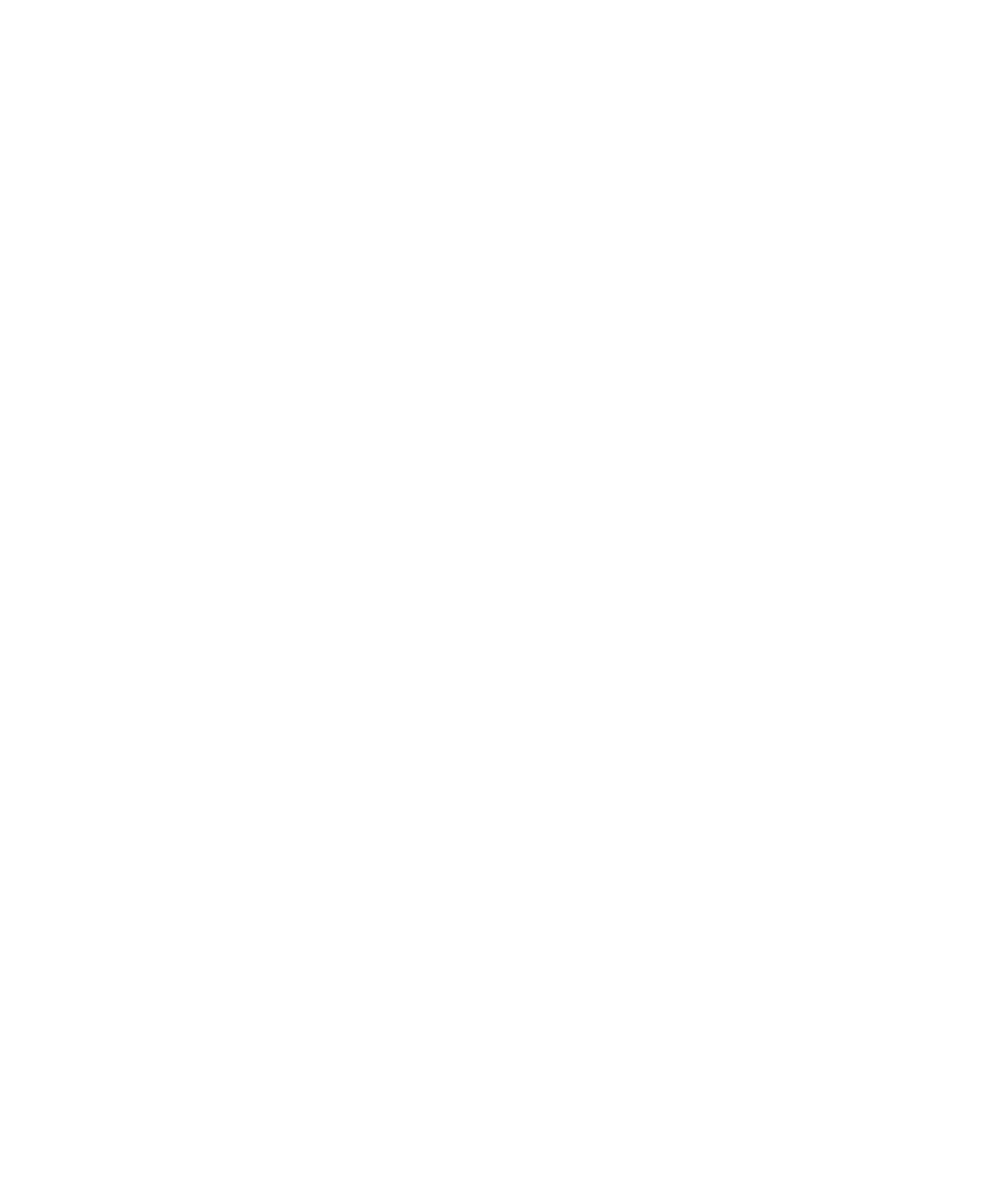 scroll, scrollTop: 0, scrollLeft: 0, axis: both 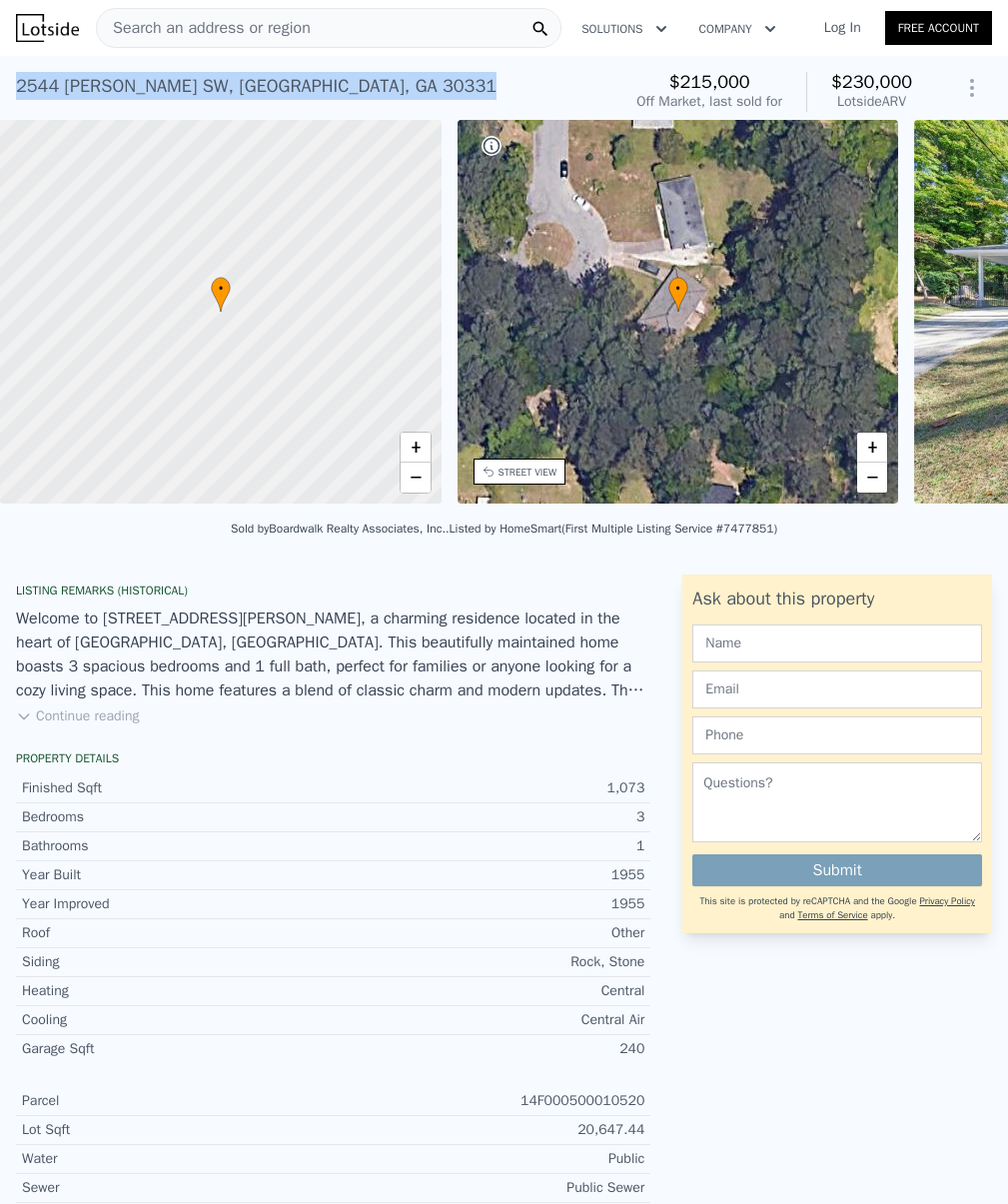 drag, startPoint x: 355, startPoint y: 72, endPoint x: 18, endPoint y: 87, distance: 337.33366 